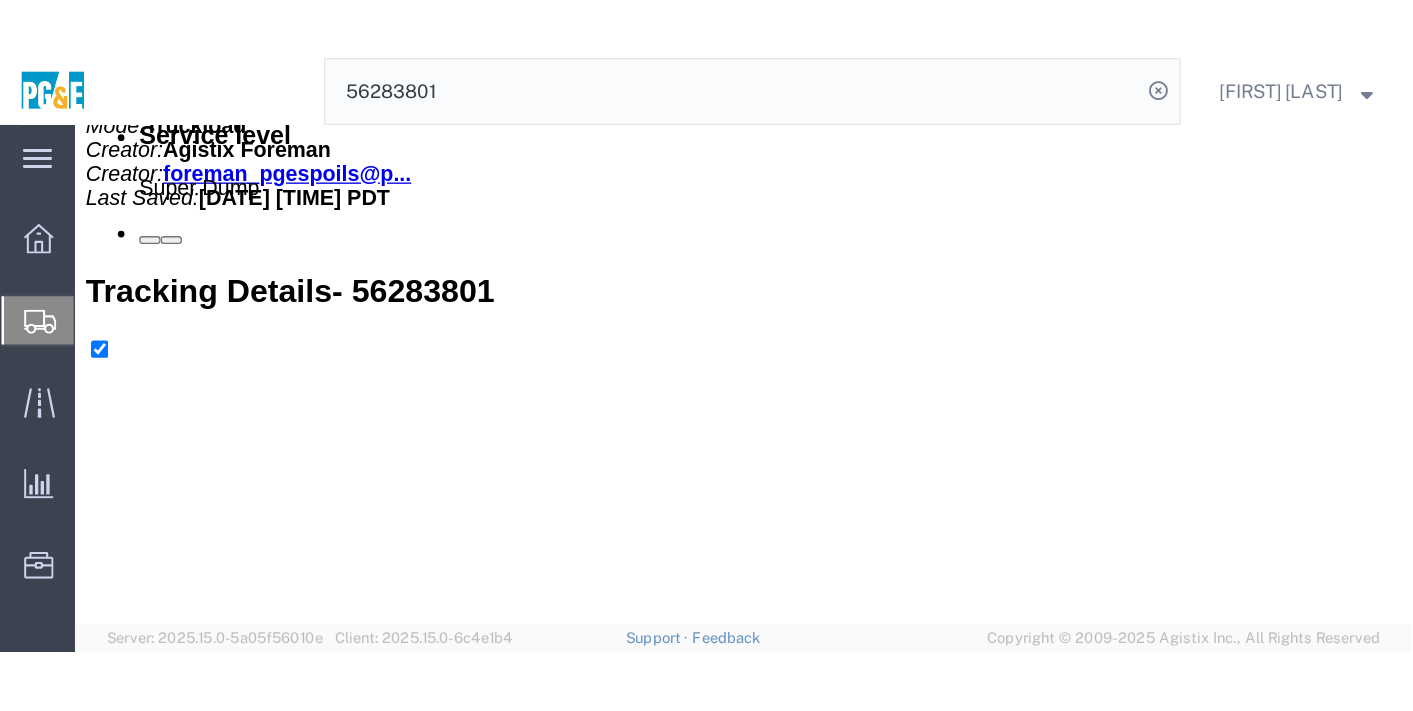 scroll, scrollTop: 991, scrollLeft: 0, axis: vertical 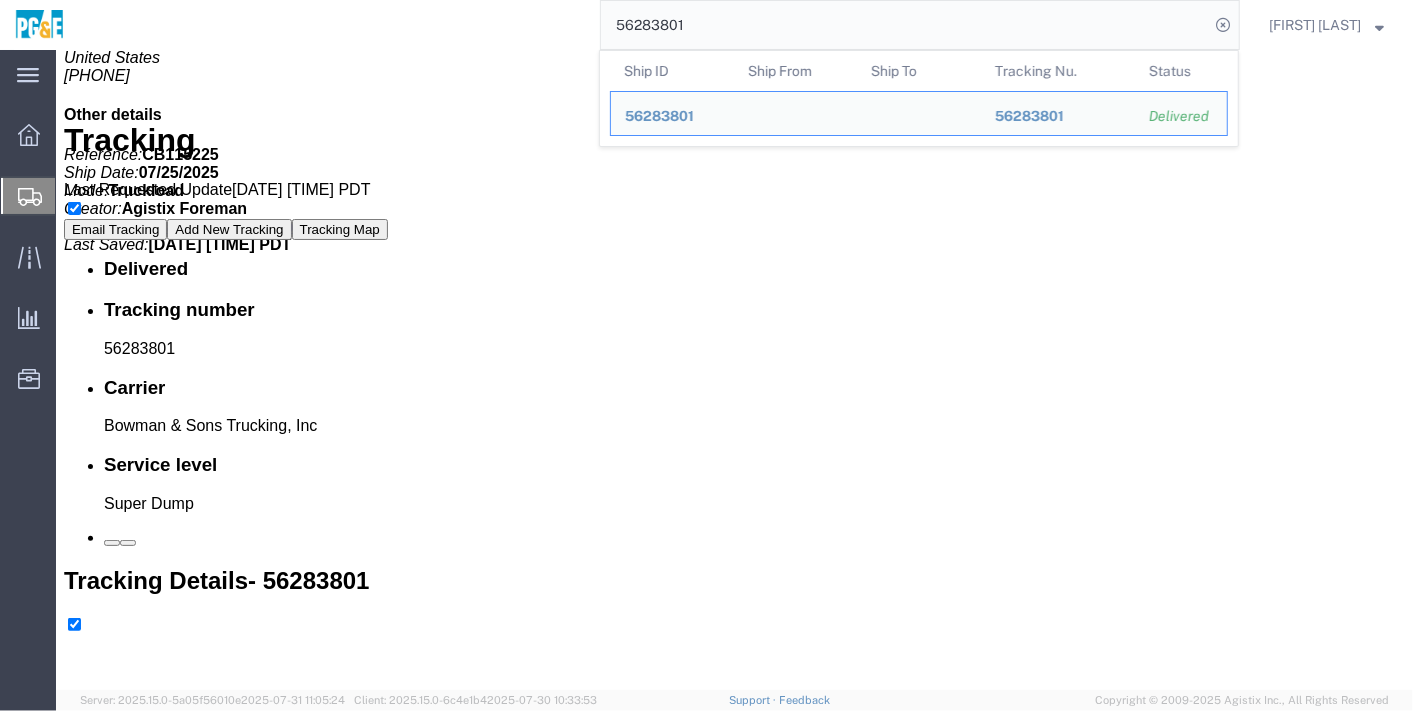 click on "56283801" 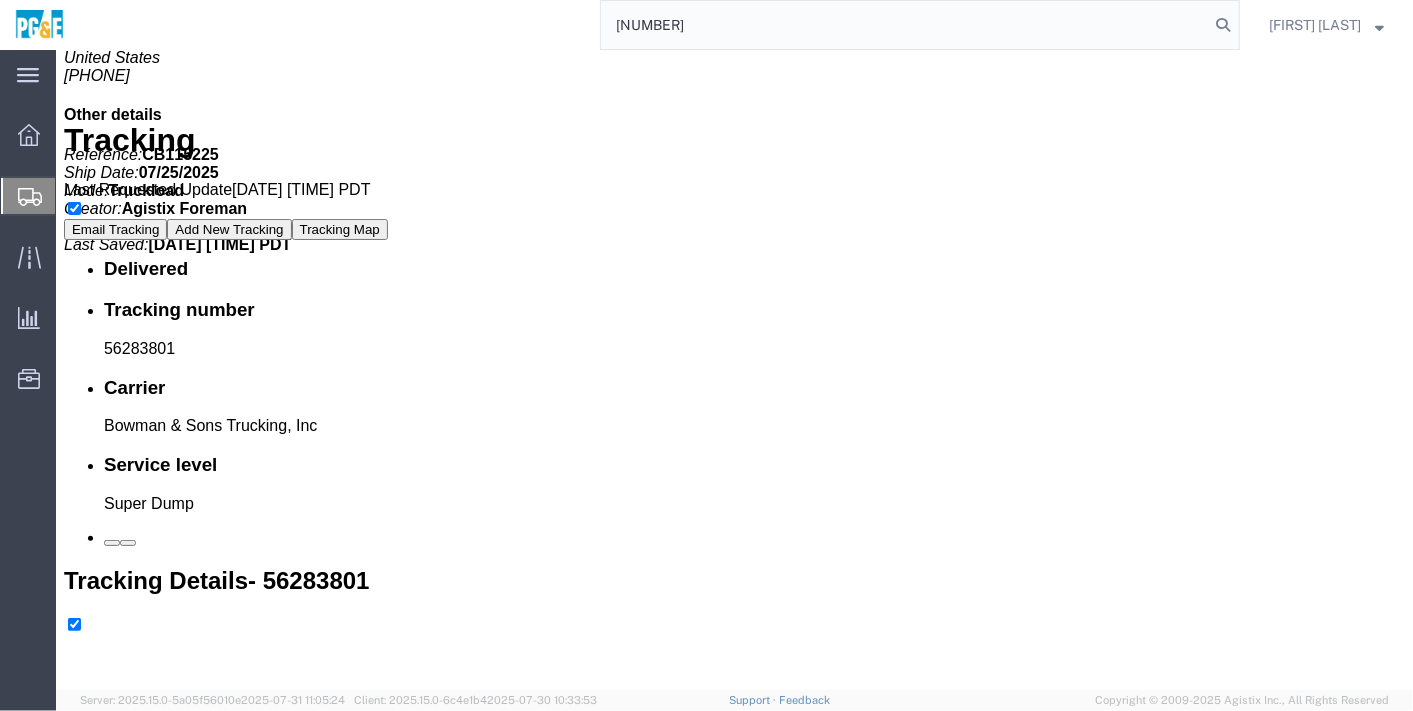 type on "[NUMBER]" 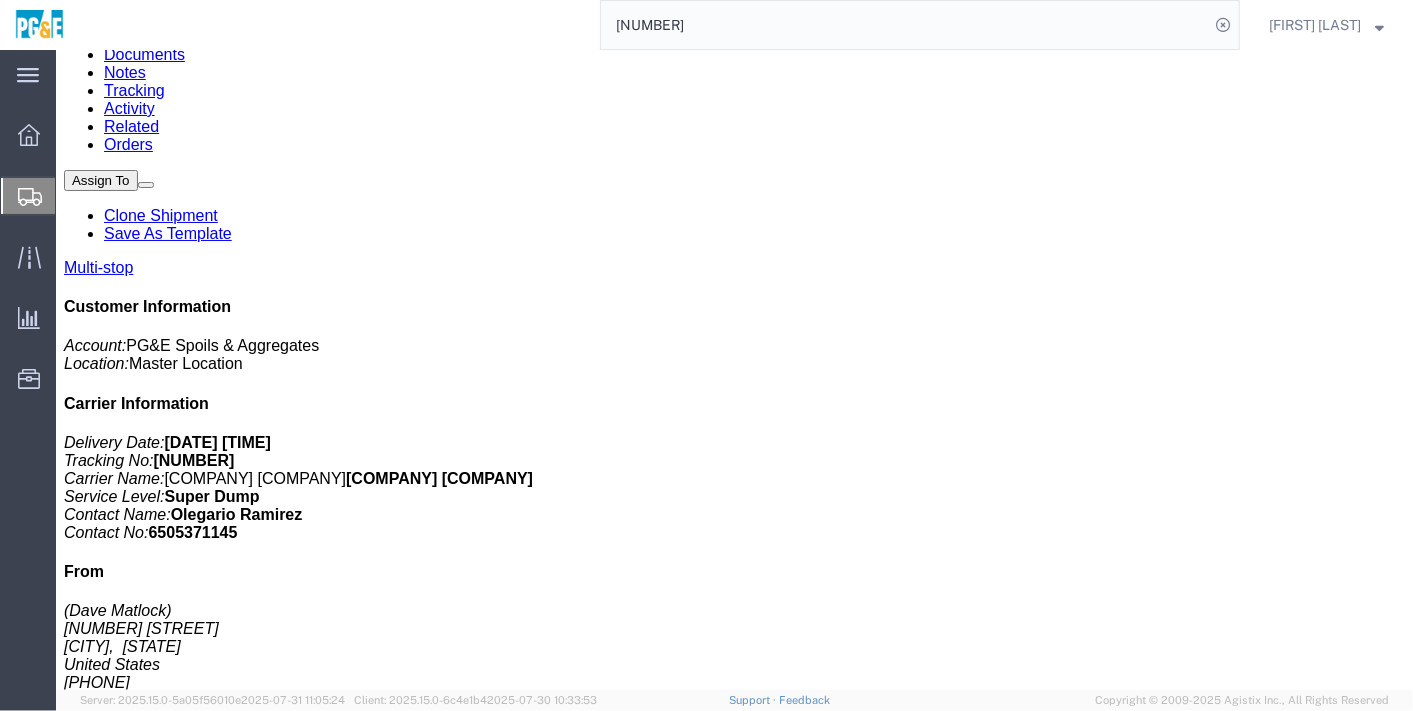 scroll, scrollTop: 0, scrollLeft: 0, axis: both 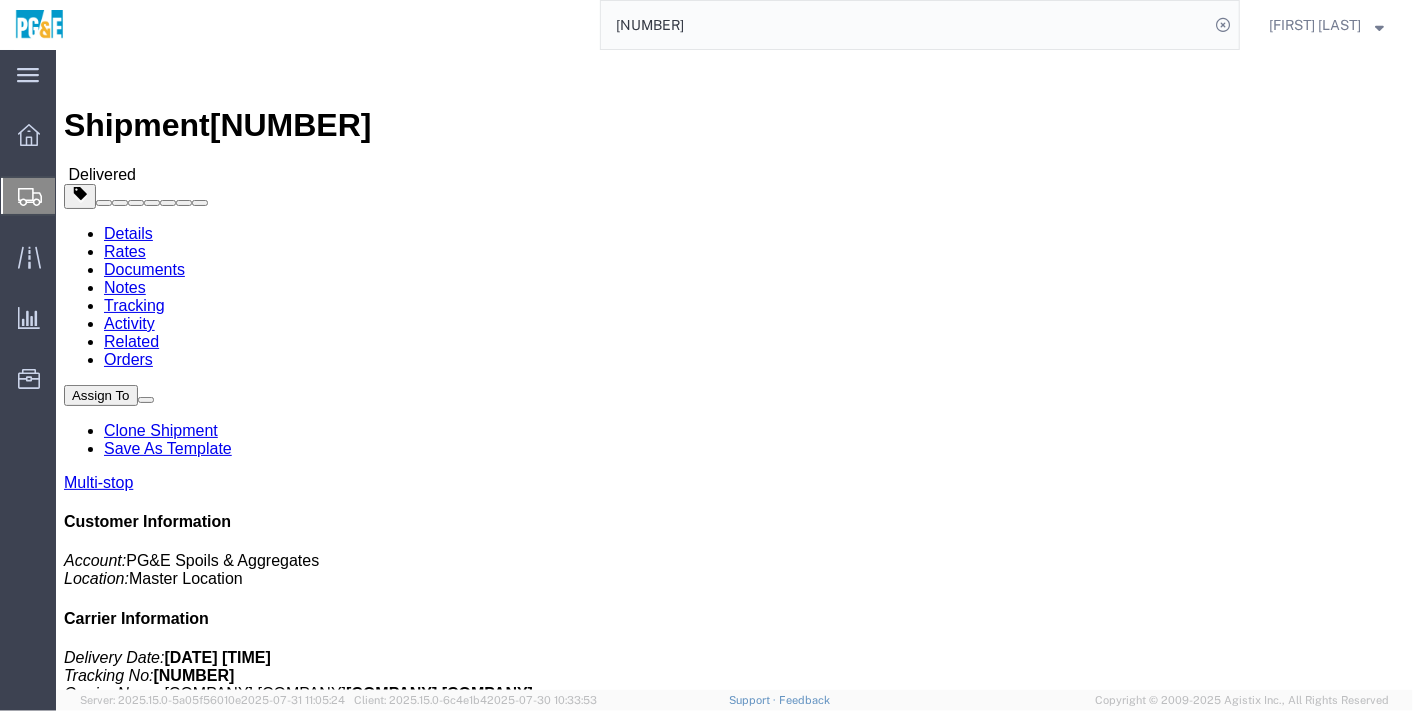 click on "Documents" 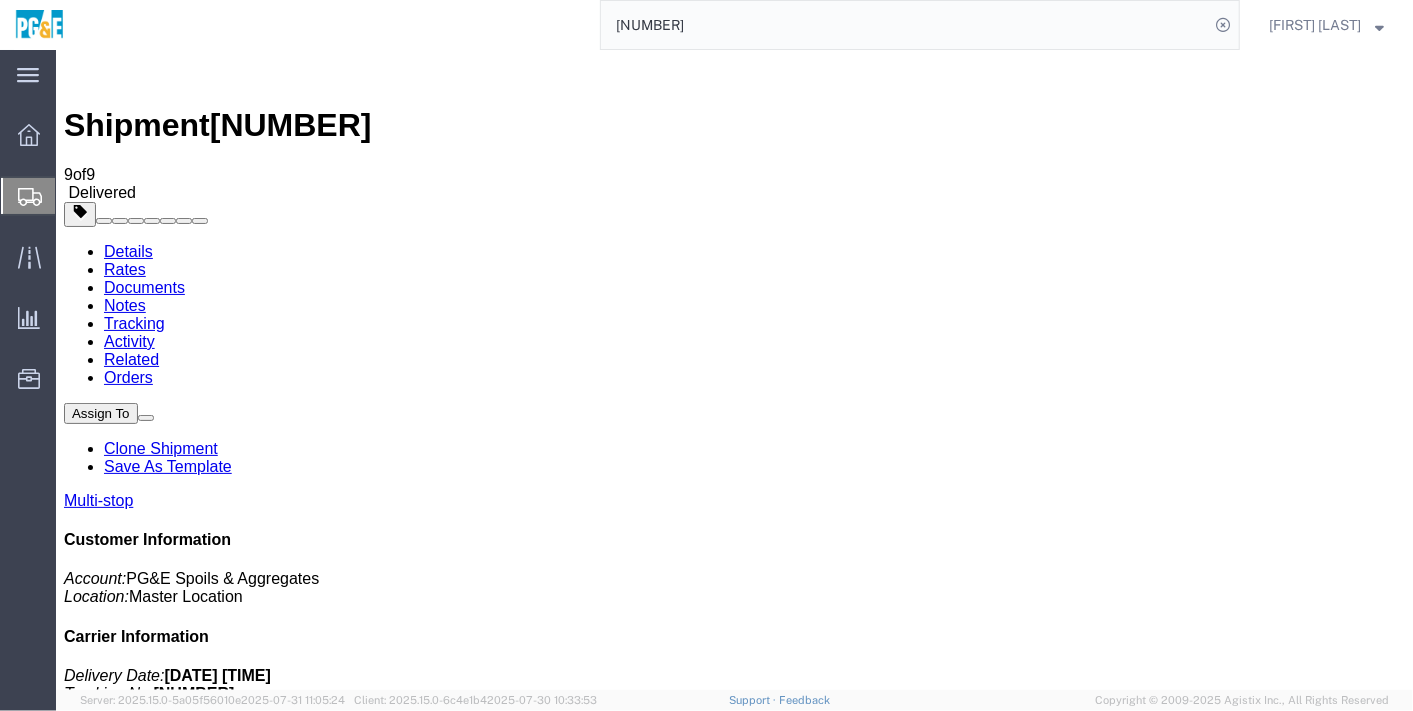 click at bounding box center (73, 1995) 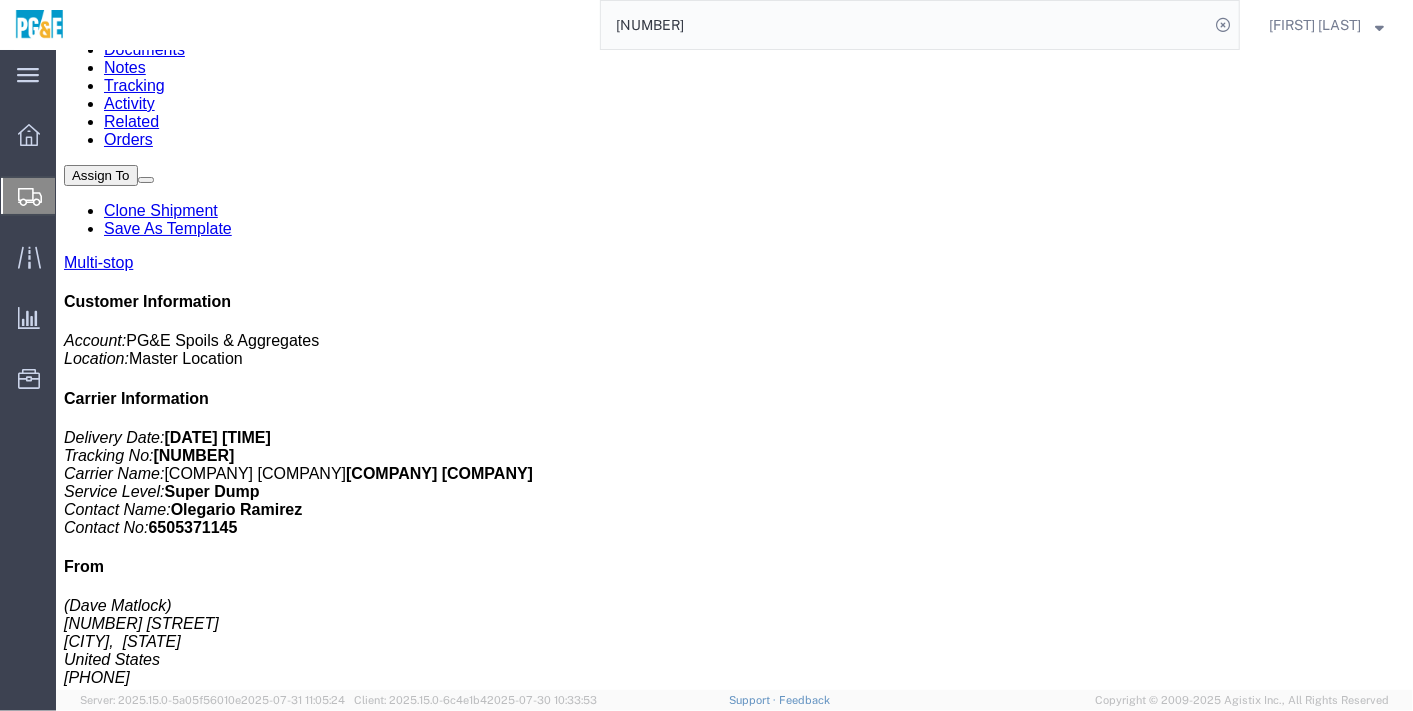 scroll, scrollTop: 0, scrollLeft: 0, axis: both 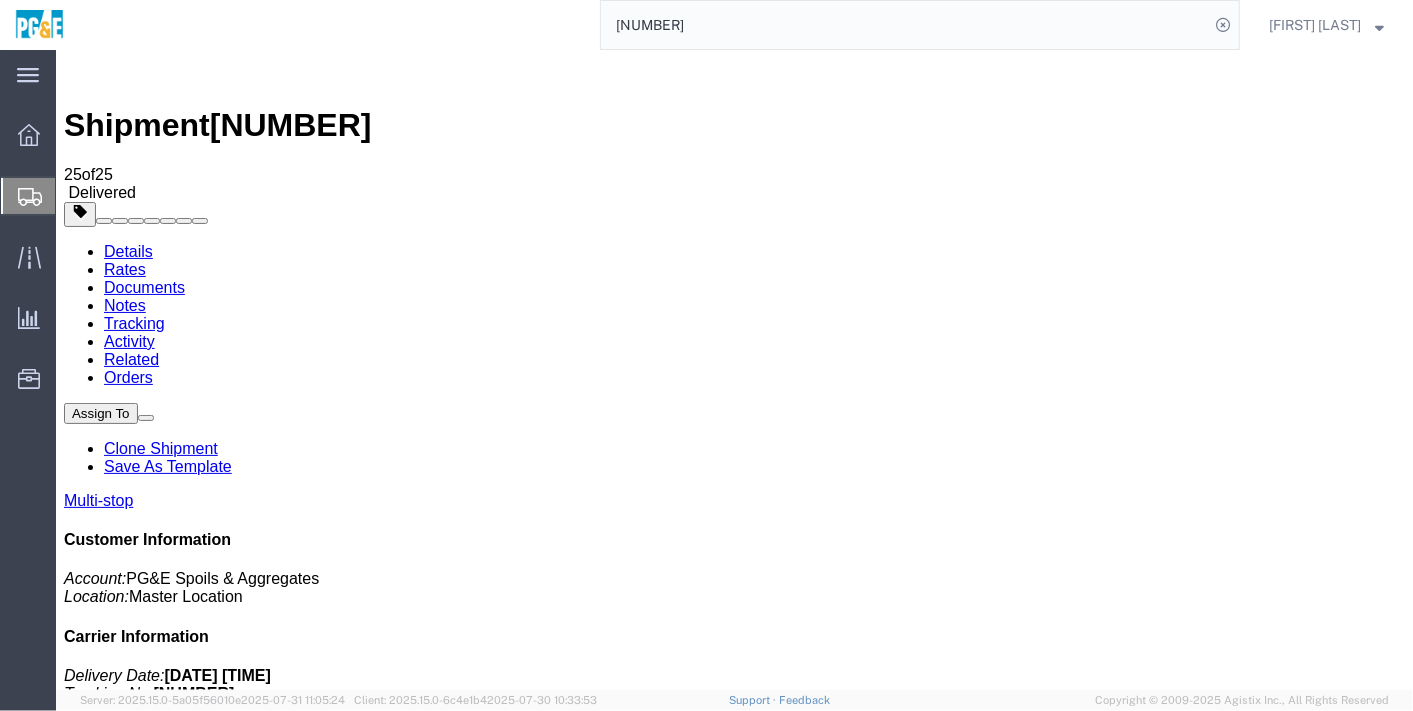 click on "[NUMBER]" 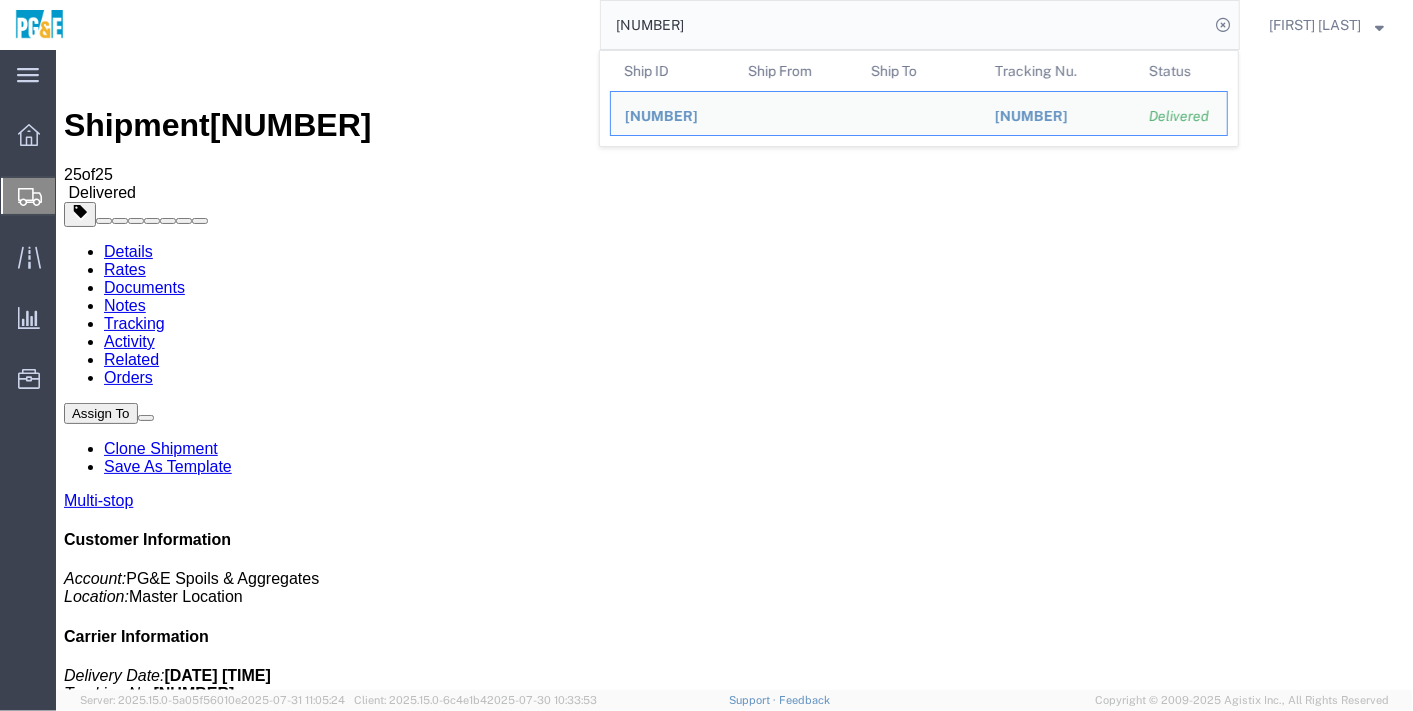 click on "[NUMBER]" 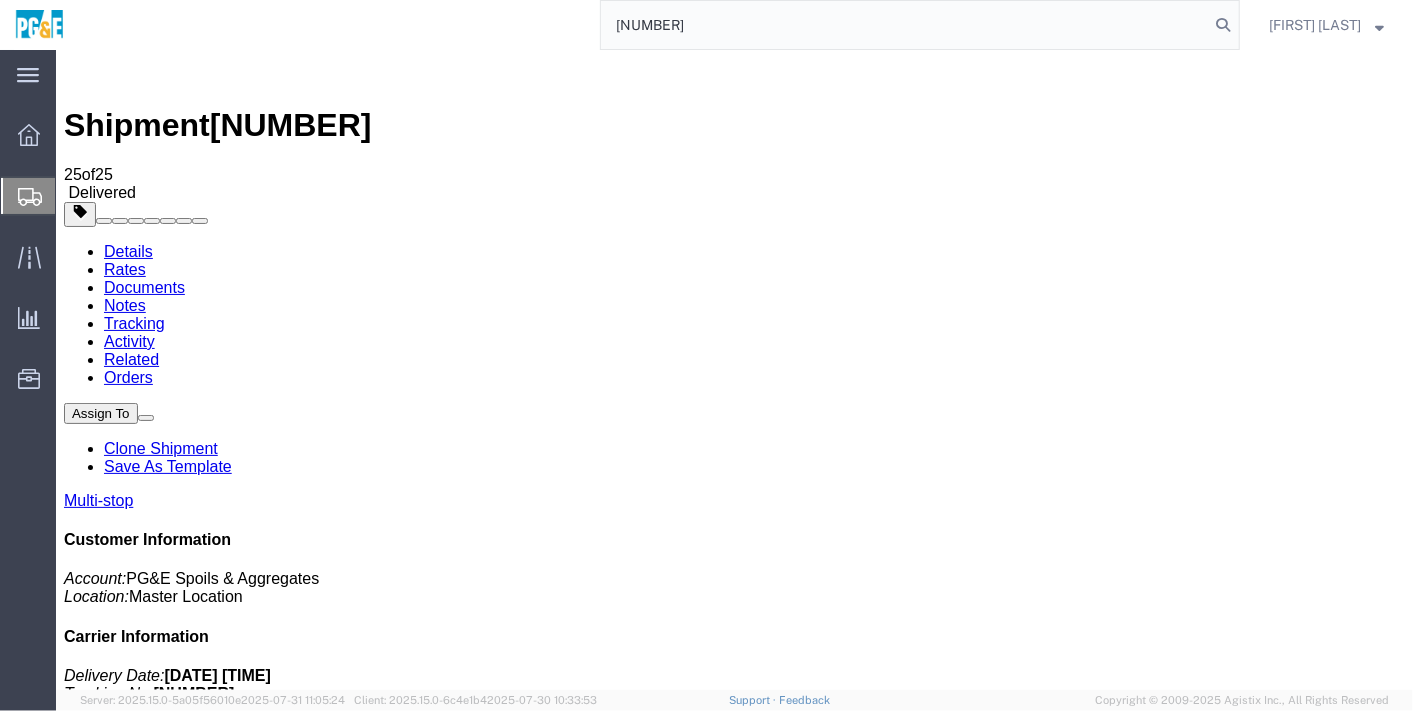type on "[NUMBER]" 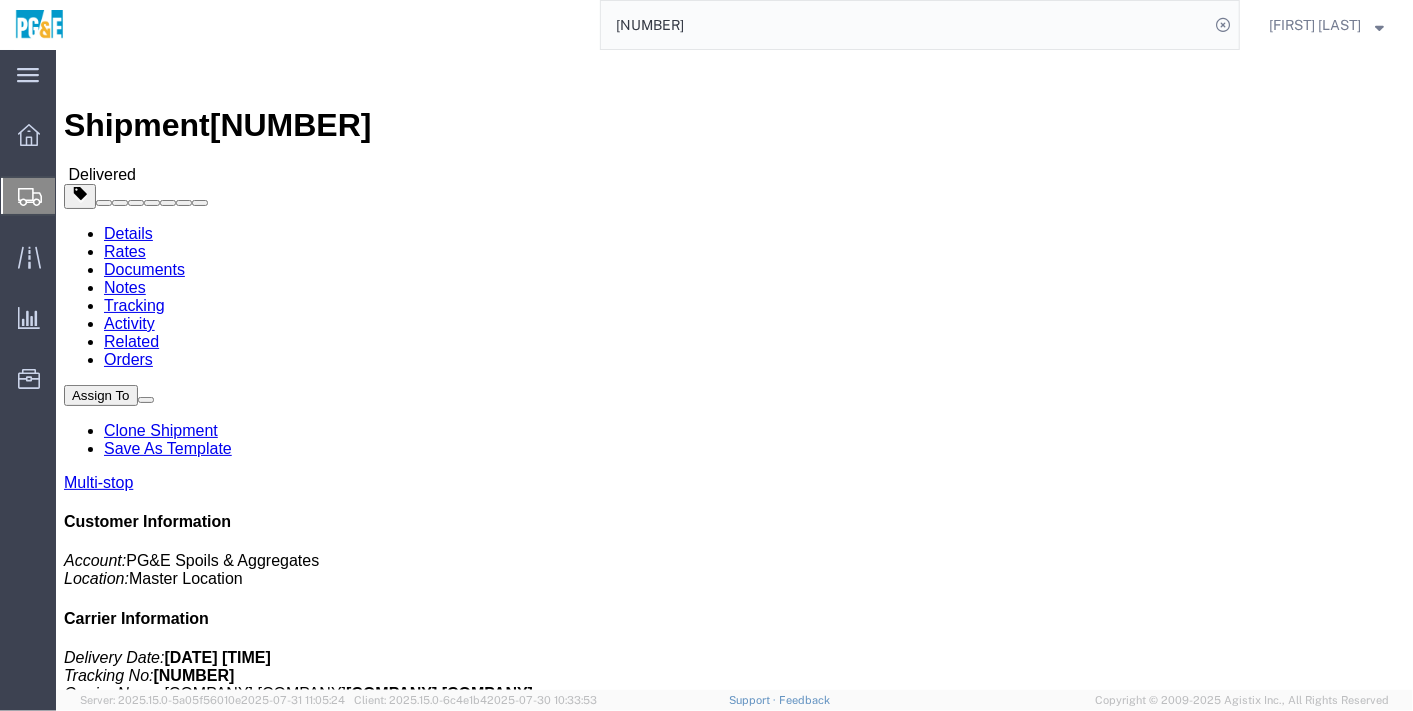 click on "Documents" 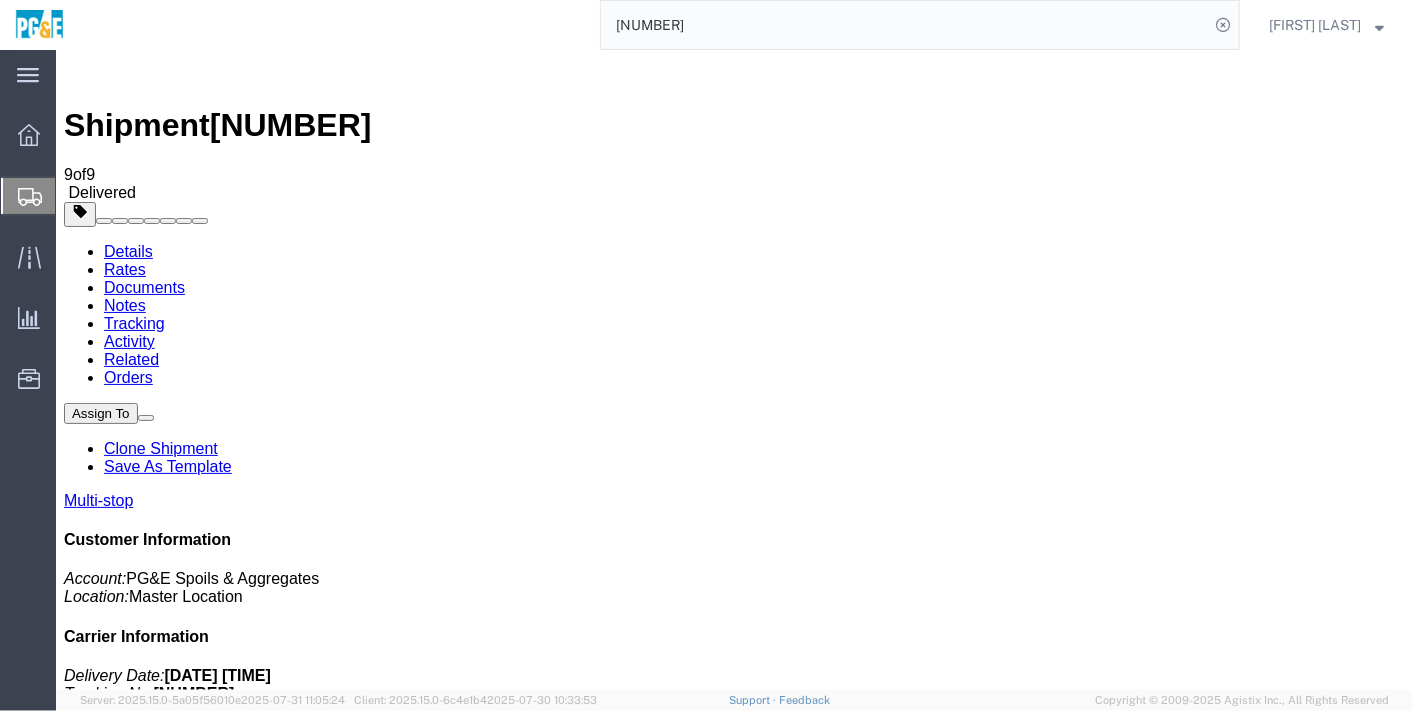 click at bounding box center [73, 1995] 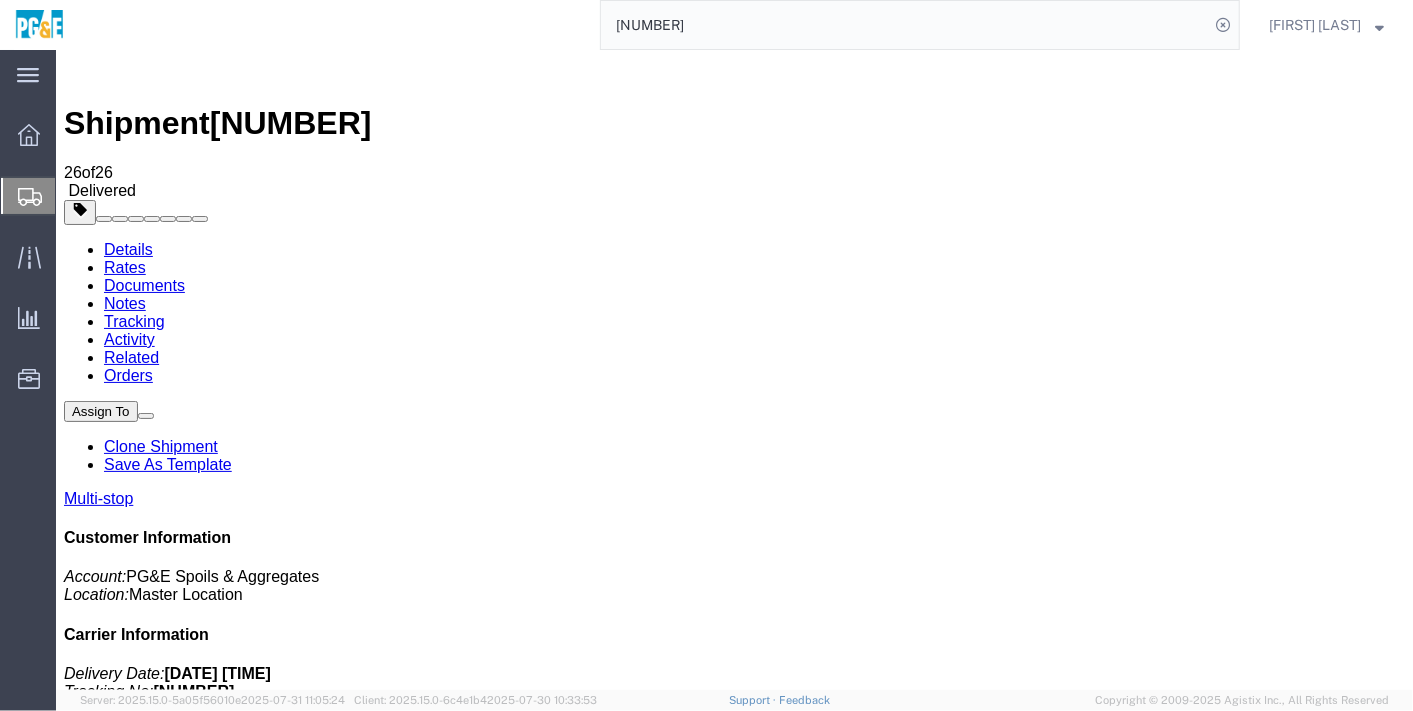scroll, scrollTop: 0, scrollLeft: 0, axis: both 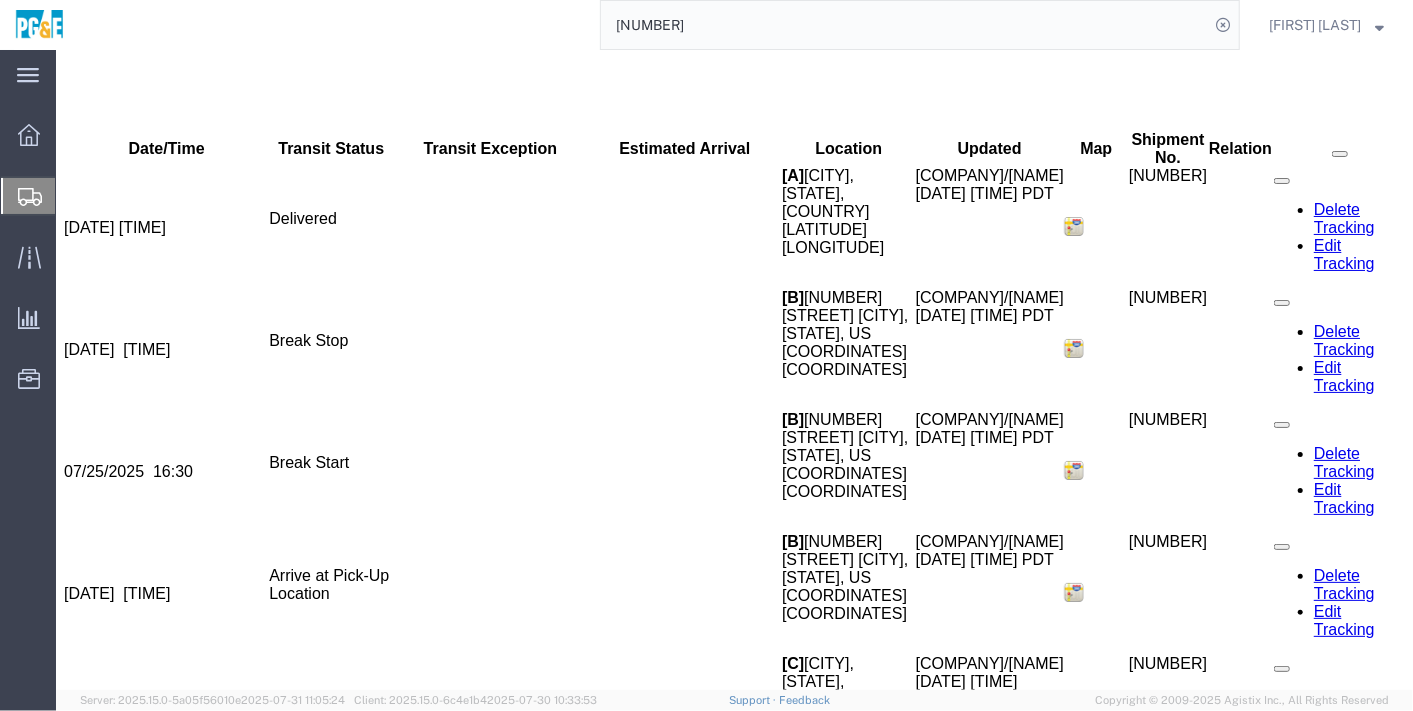 click on "Details" at bounding box center [127, -1568] 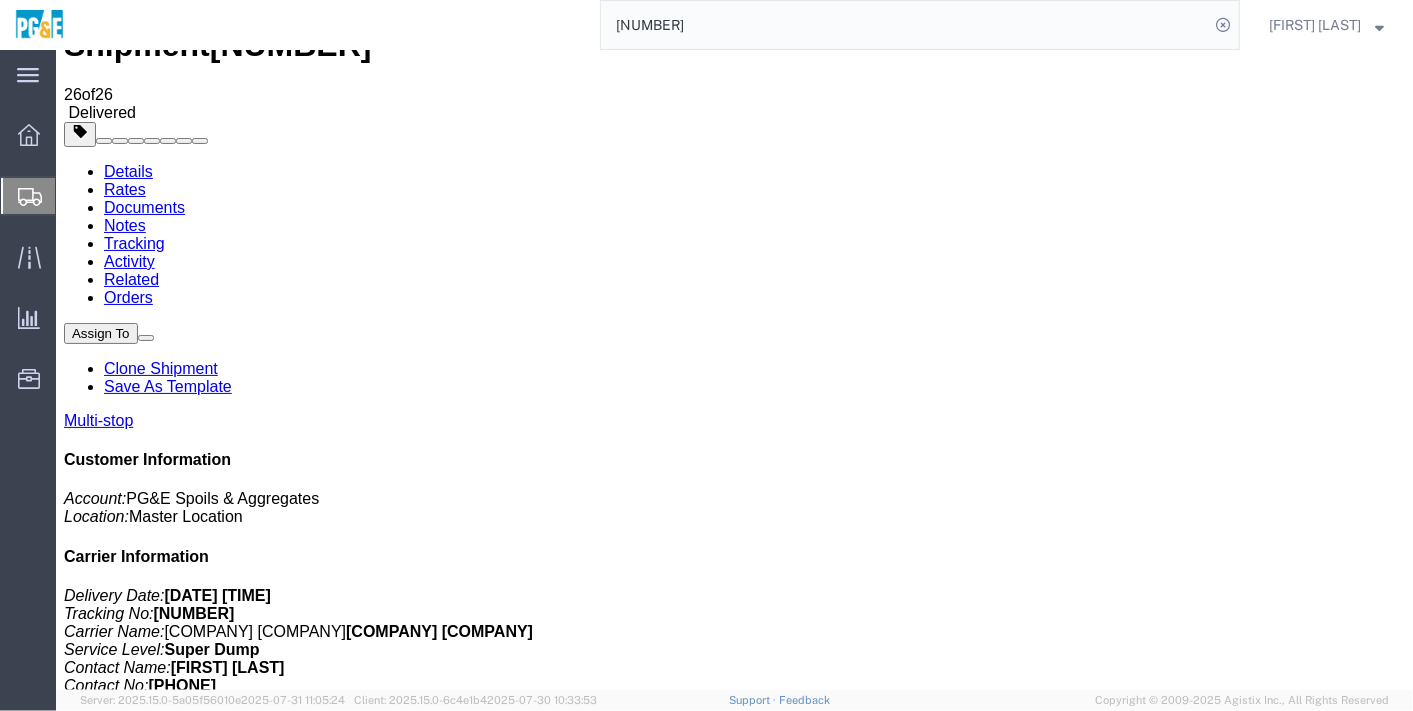 scroll, scrollTop: 0, scrollLeft: 0, axis: both 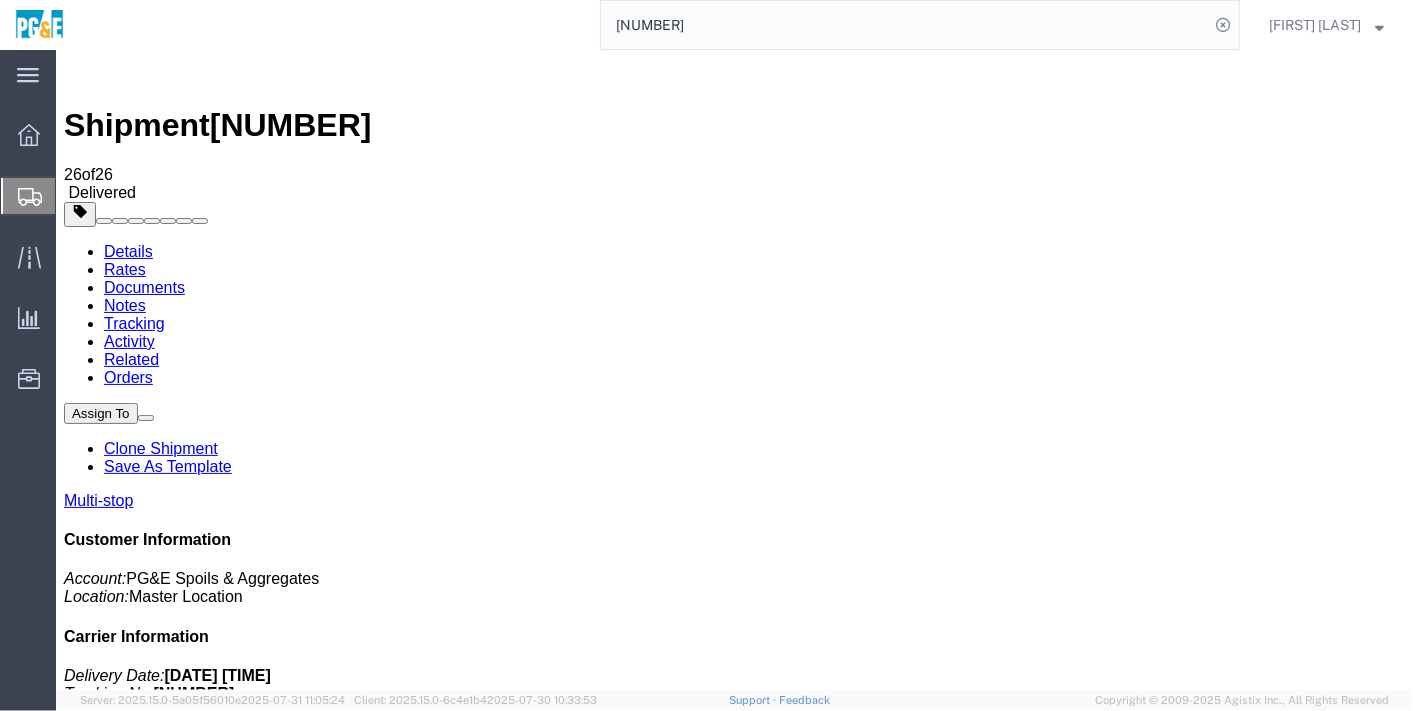 click on "[NUMBER]" 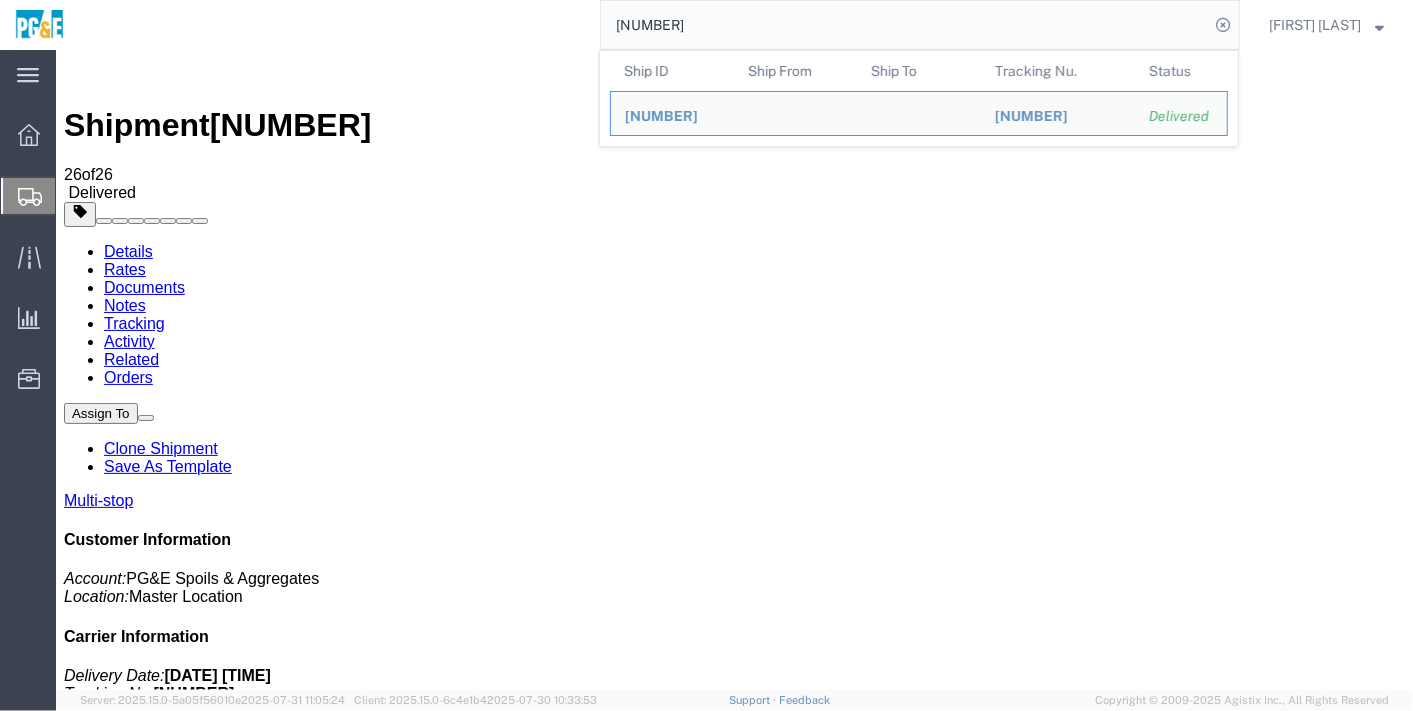 click on "[NUMBER]" 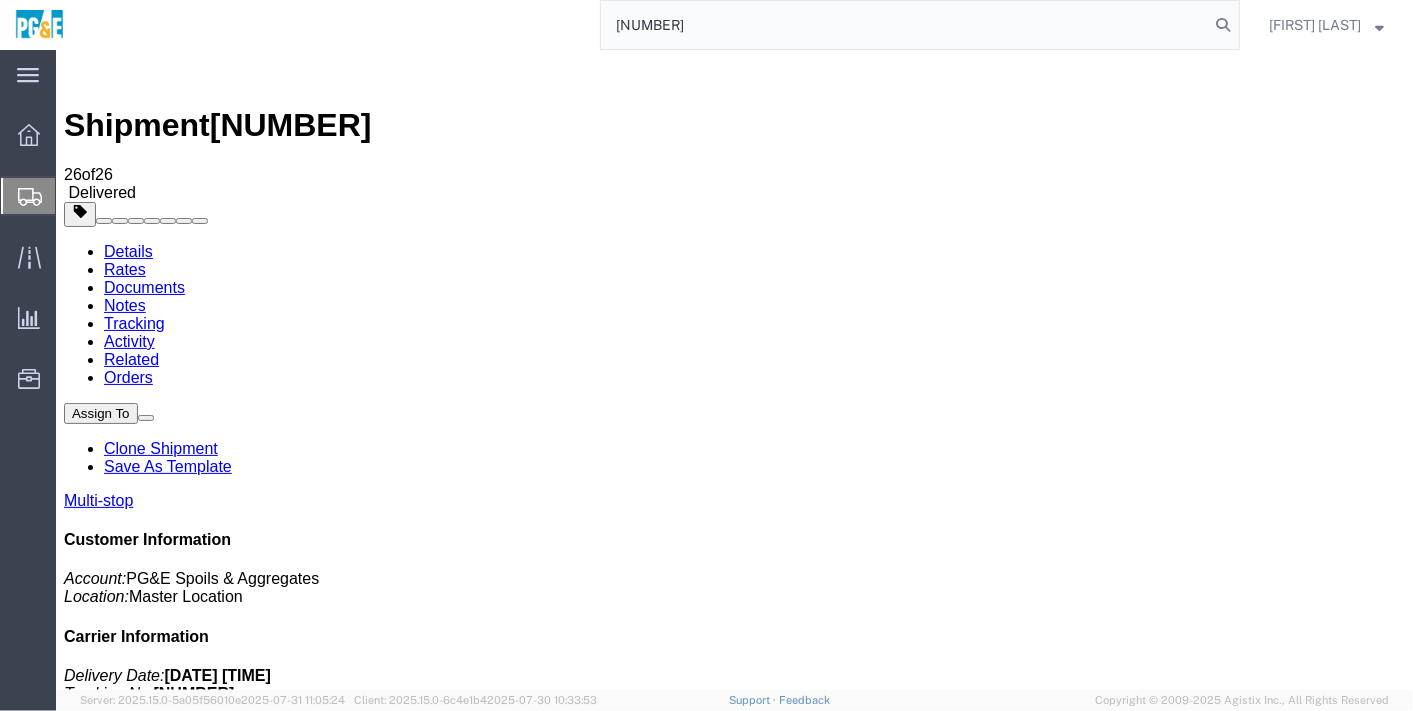 type on "[NUMBER]" 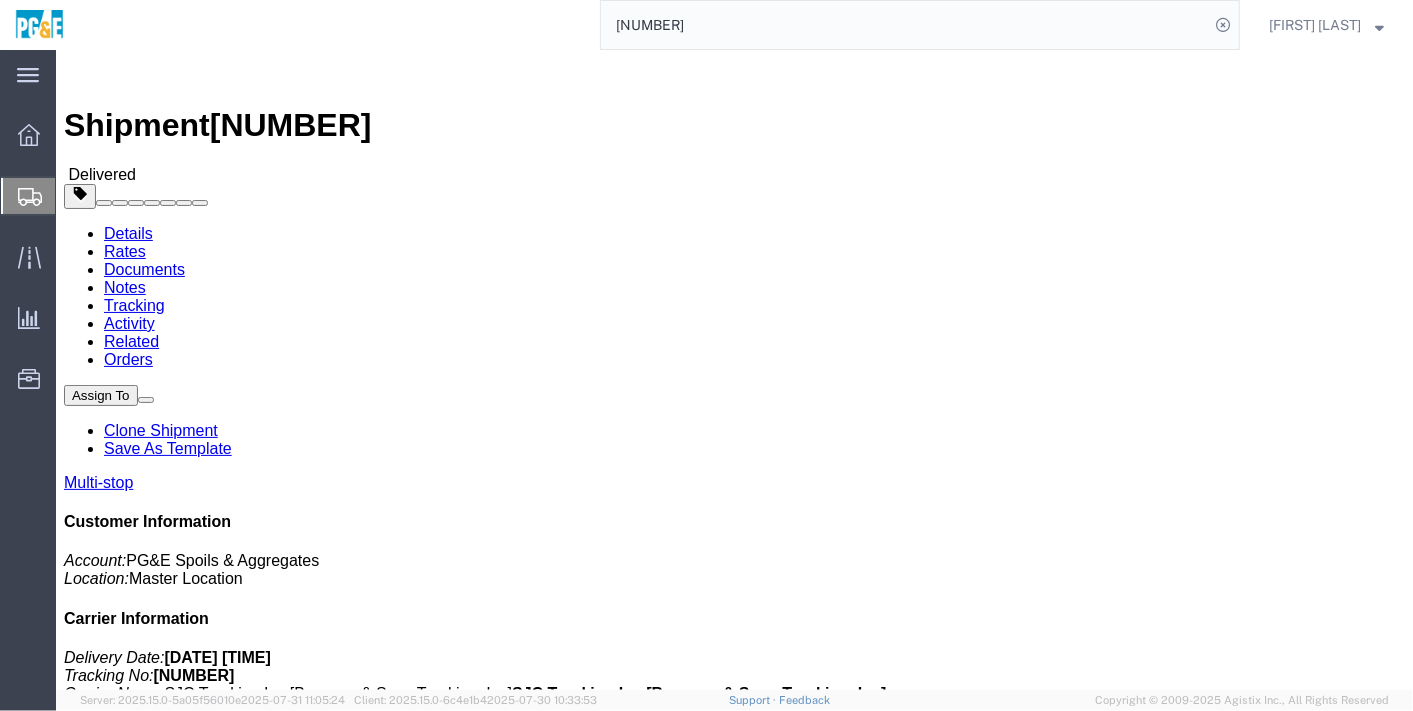 click on "Documents" 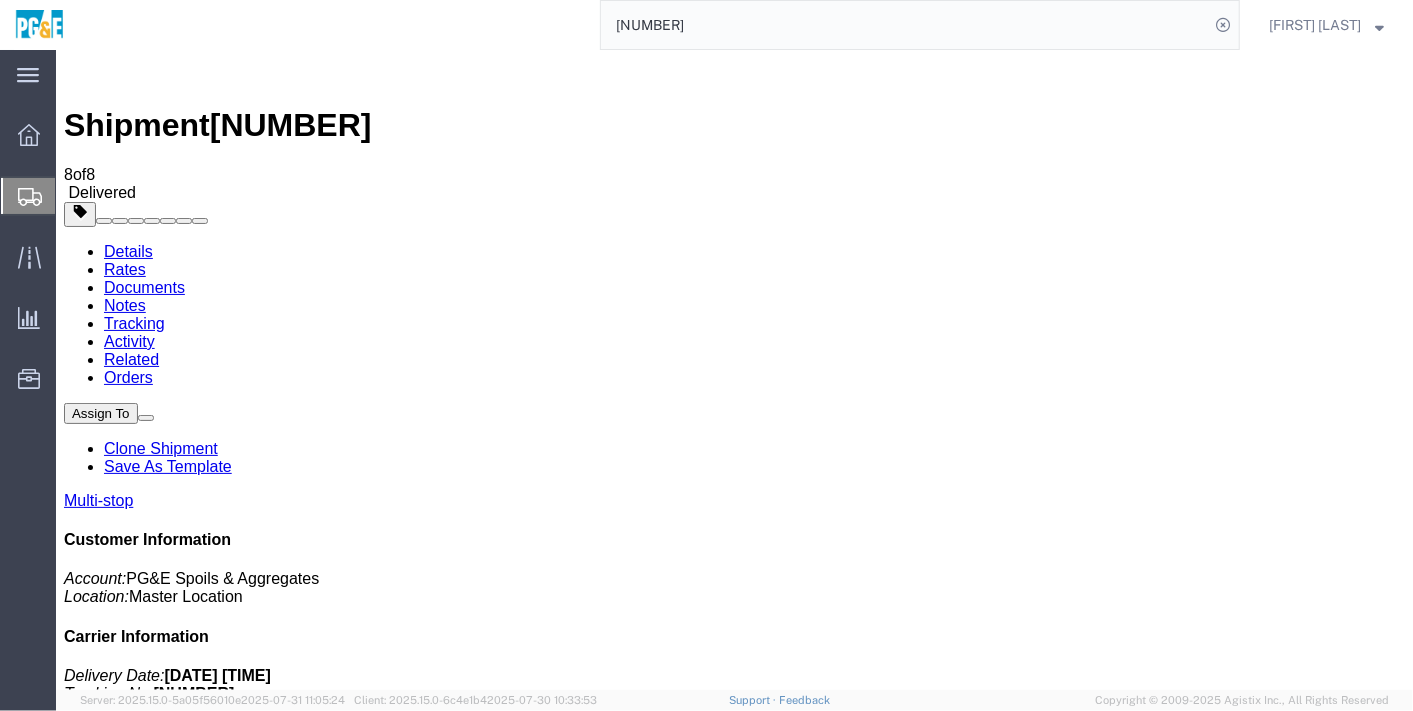 click at bounding box center (73, 2031) 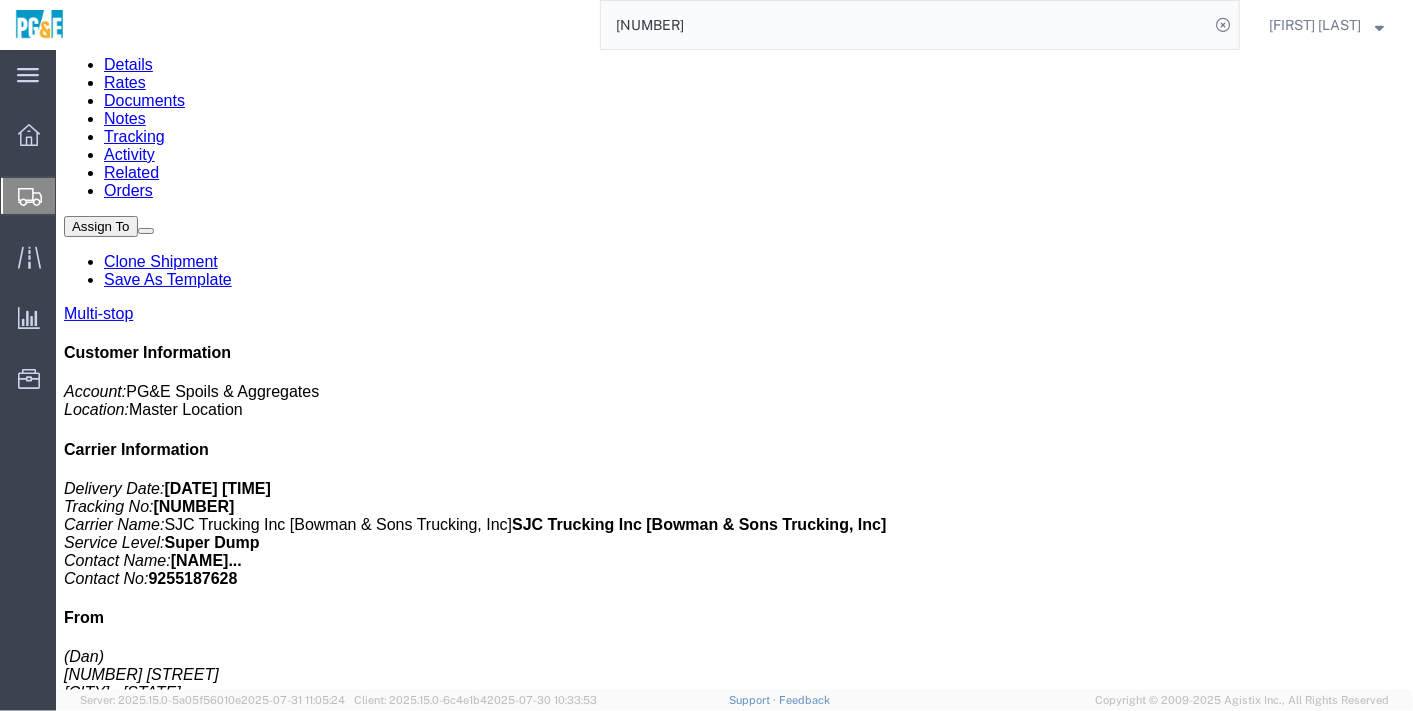 scroll, scrollTop: 0, scrollLeft: 0, axis: both 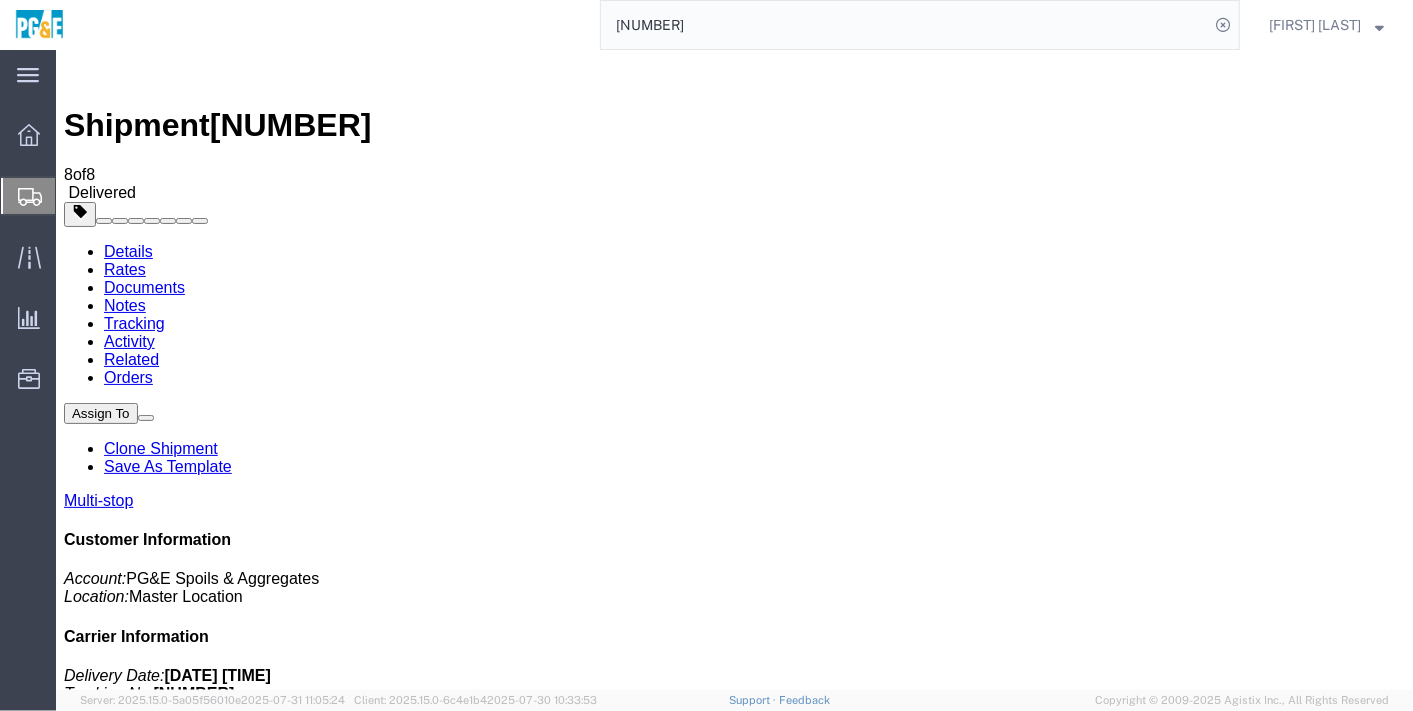 click on "Tracking" 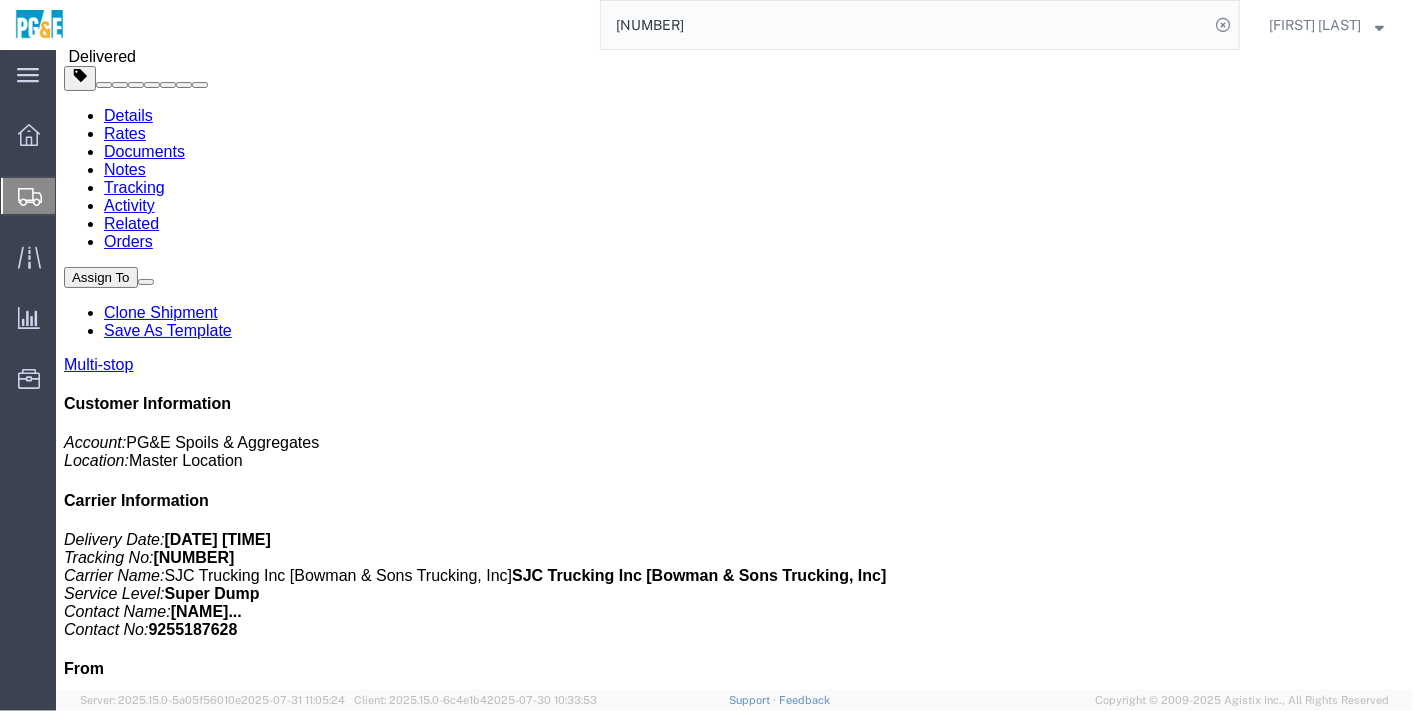scroll, scrollTop: 0, scrollLeft: 0, axis: both 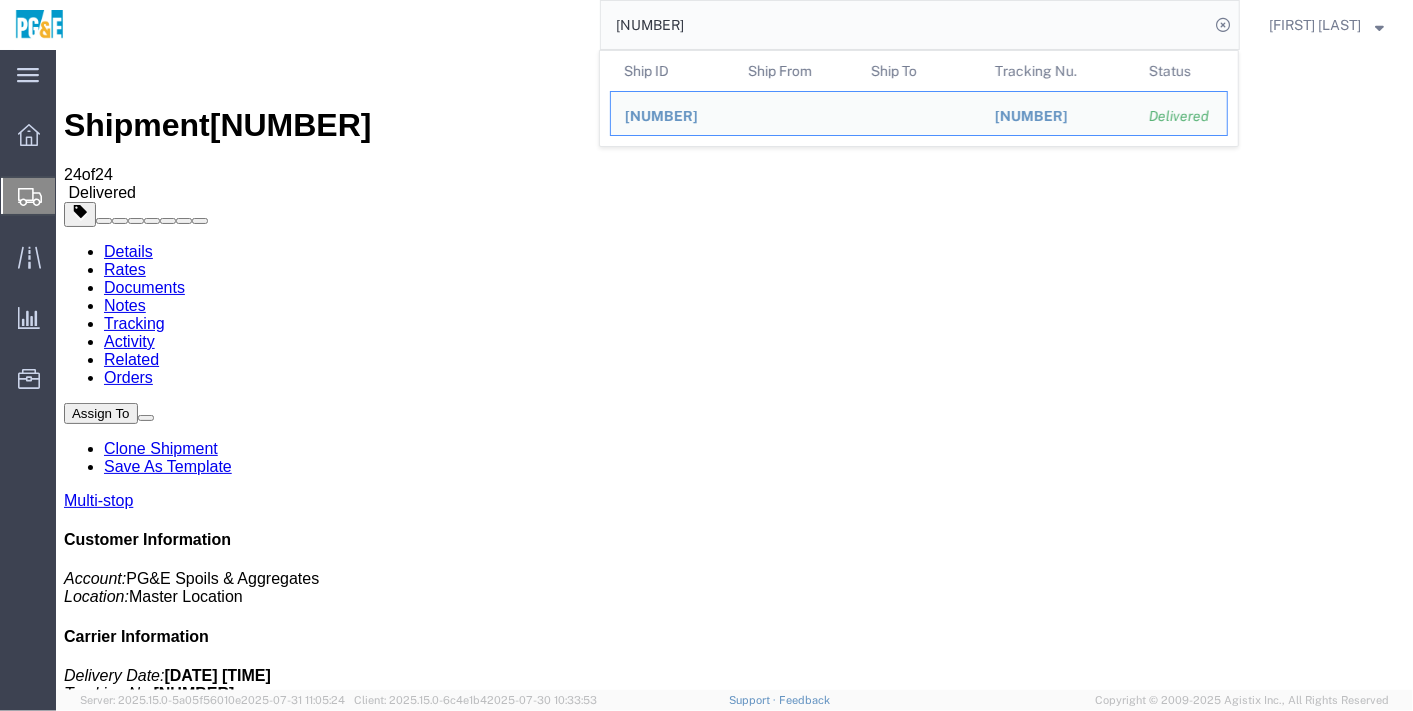 click on "[NUMBER]" 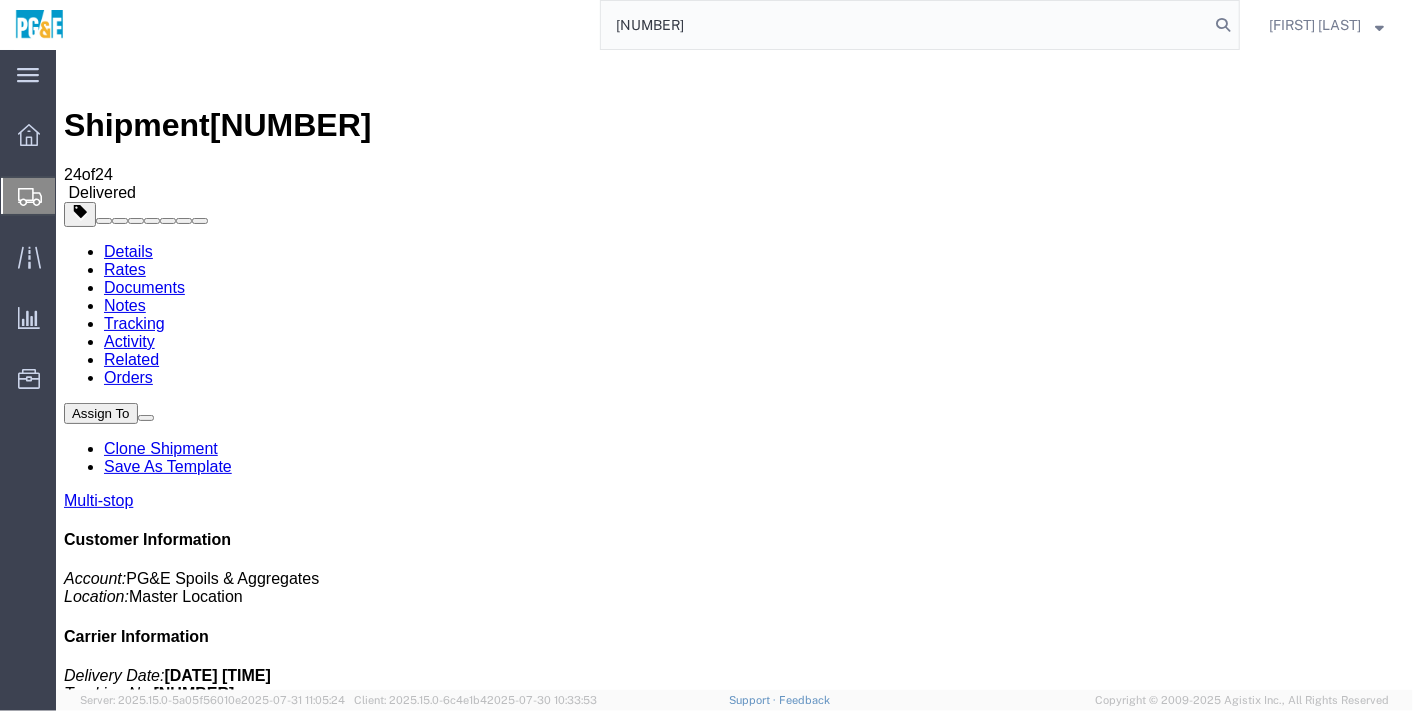 type on "[NUMBER]" 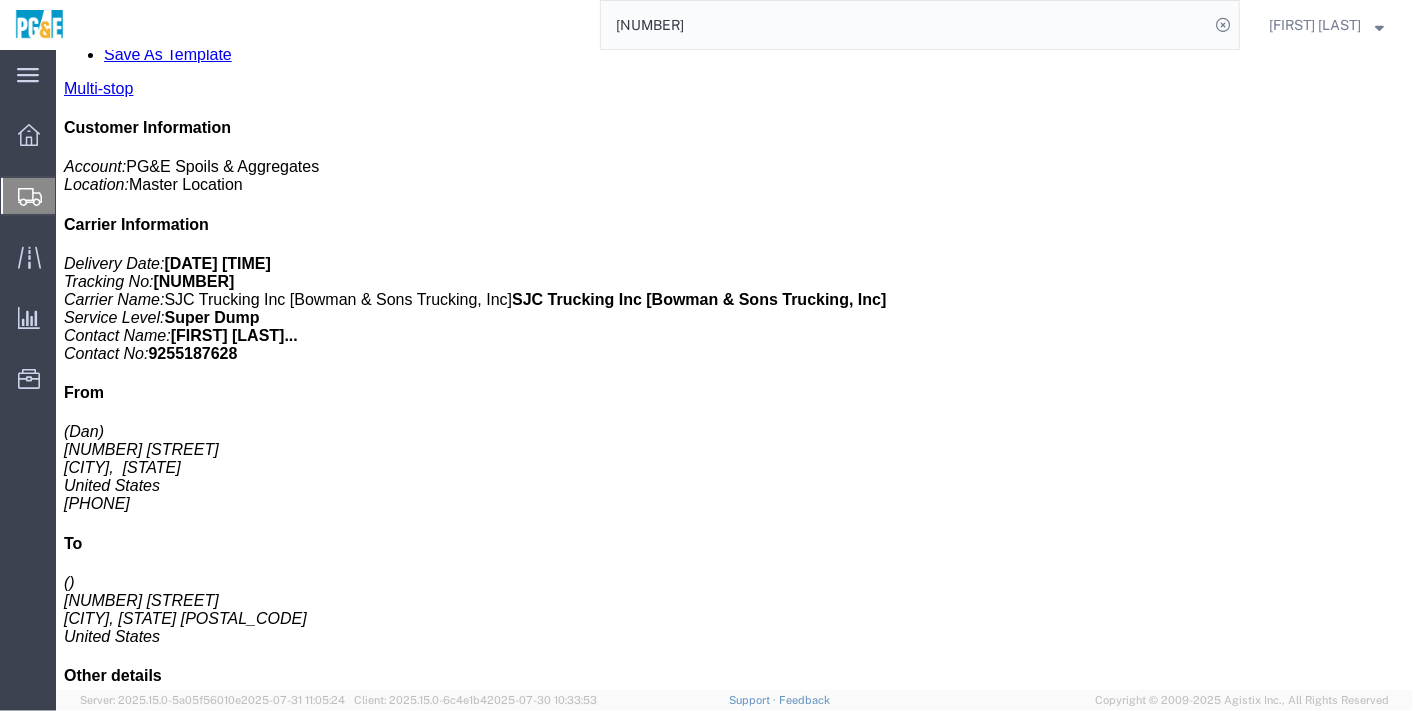 scroll, scrollTop: 0, scrollLeft: 0, axis: both 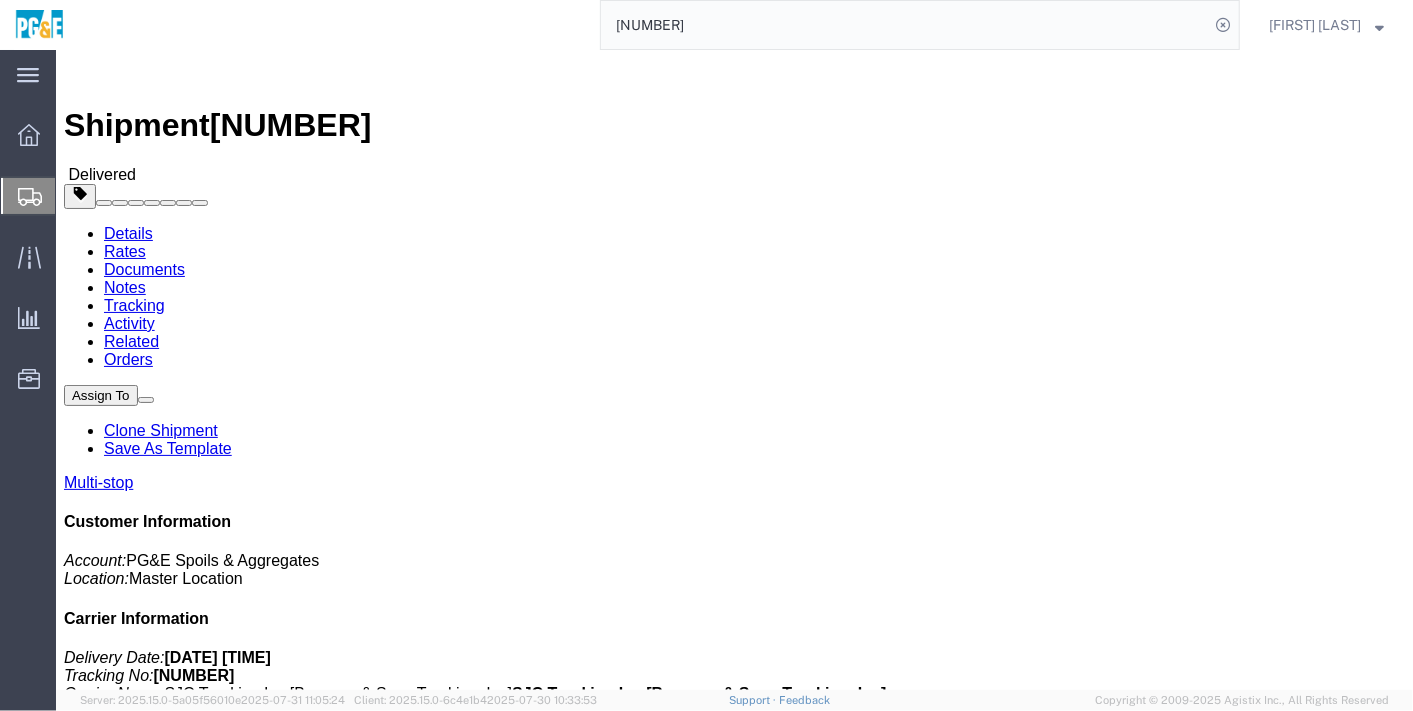 click on "Documents" 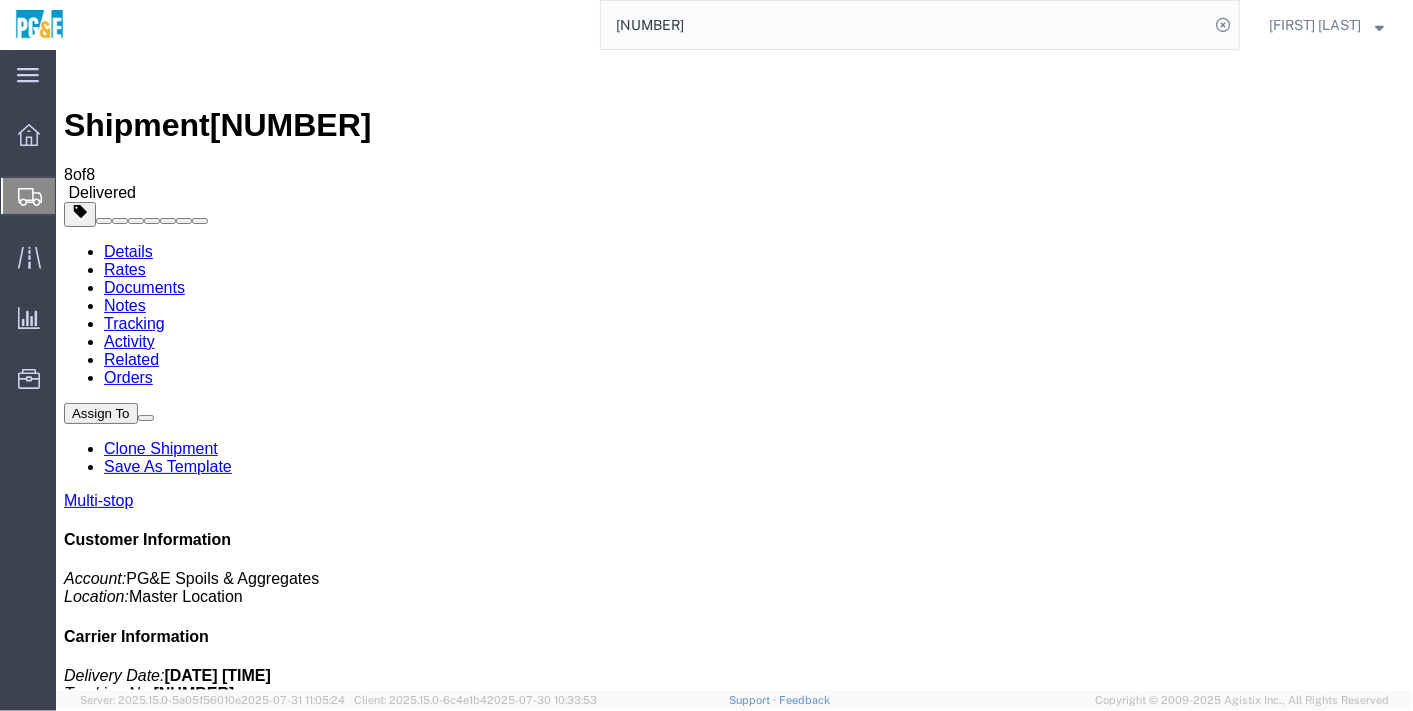 click at bounding box center (73, 1995) 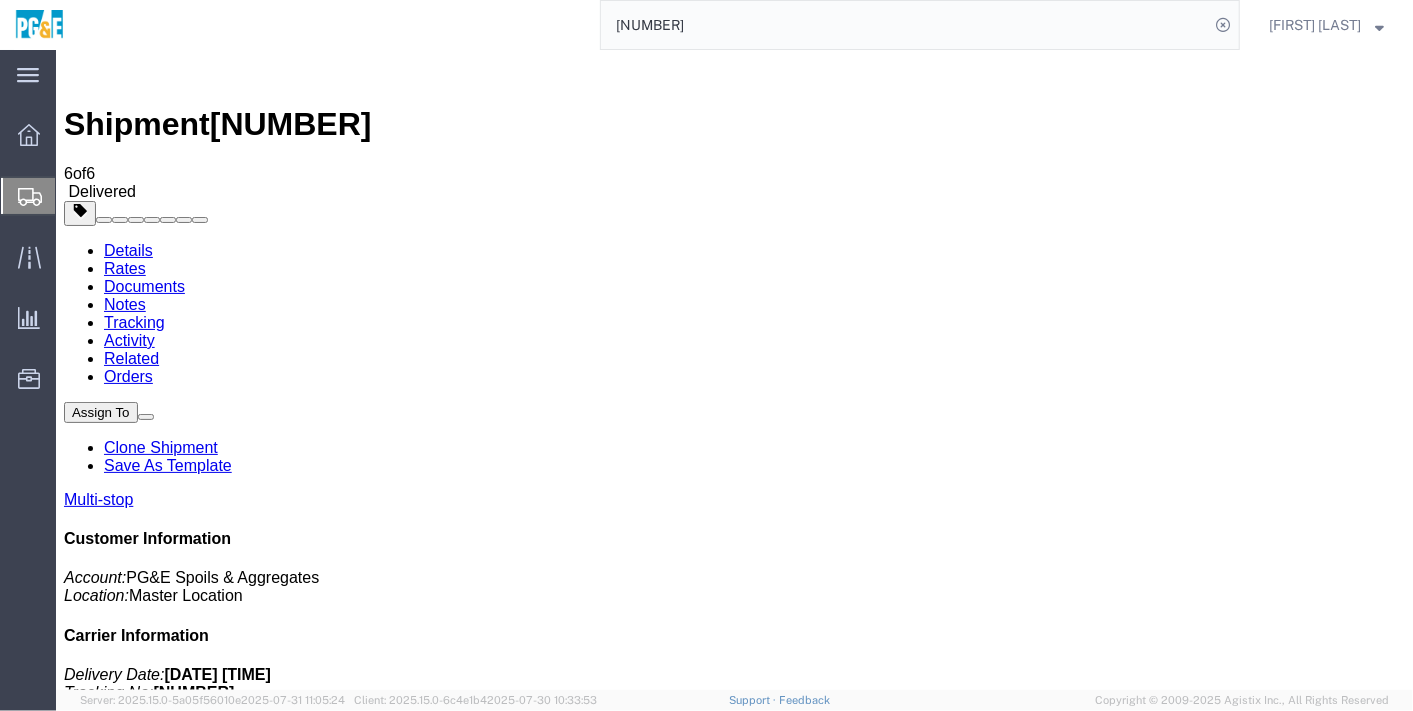 scroll, scrollTop: 0, scrollLeft: 0, axis: both 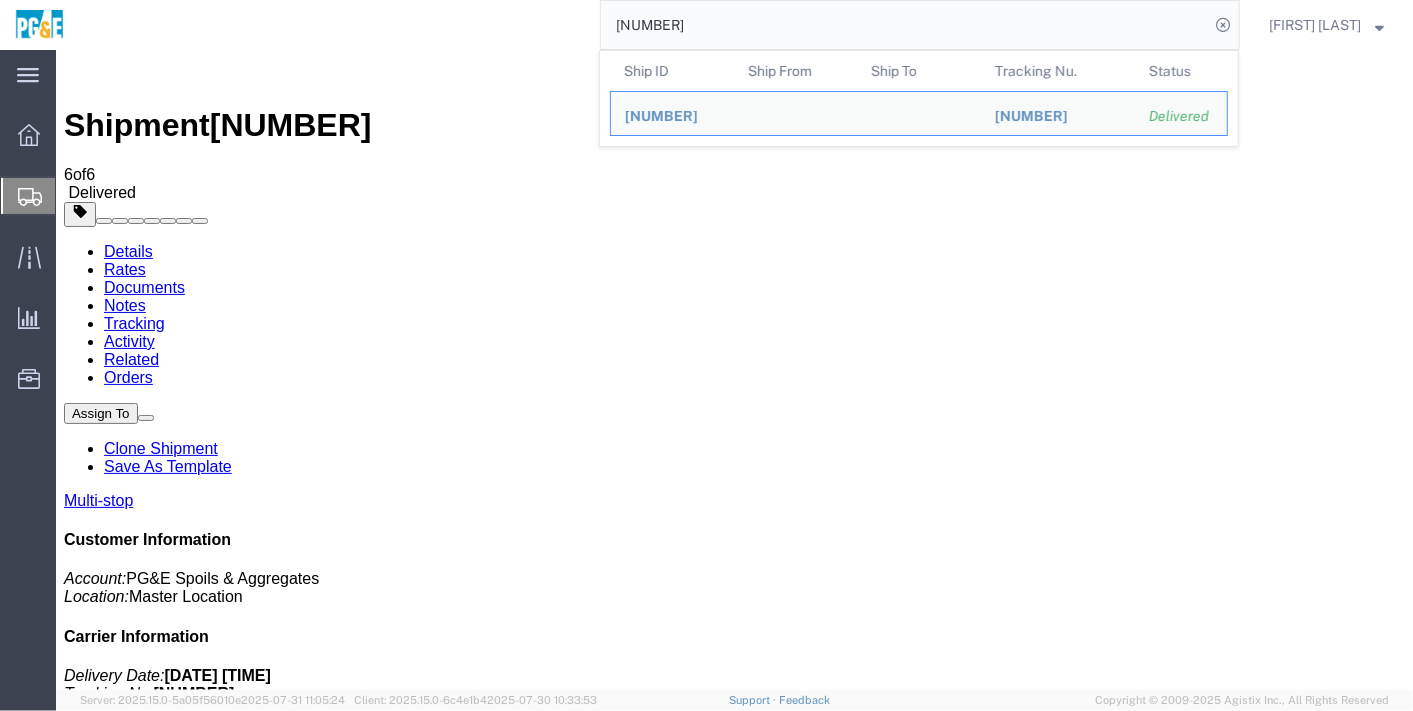 click on "[NUMBER]" 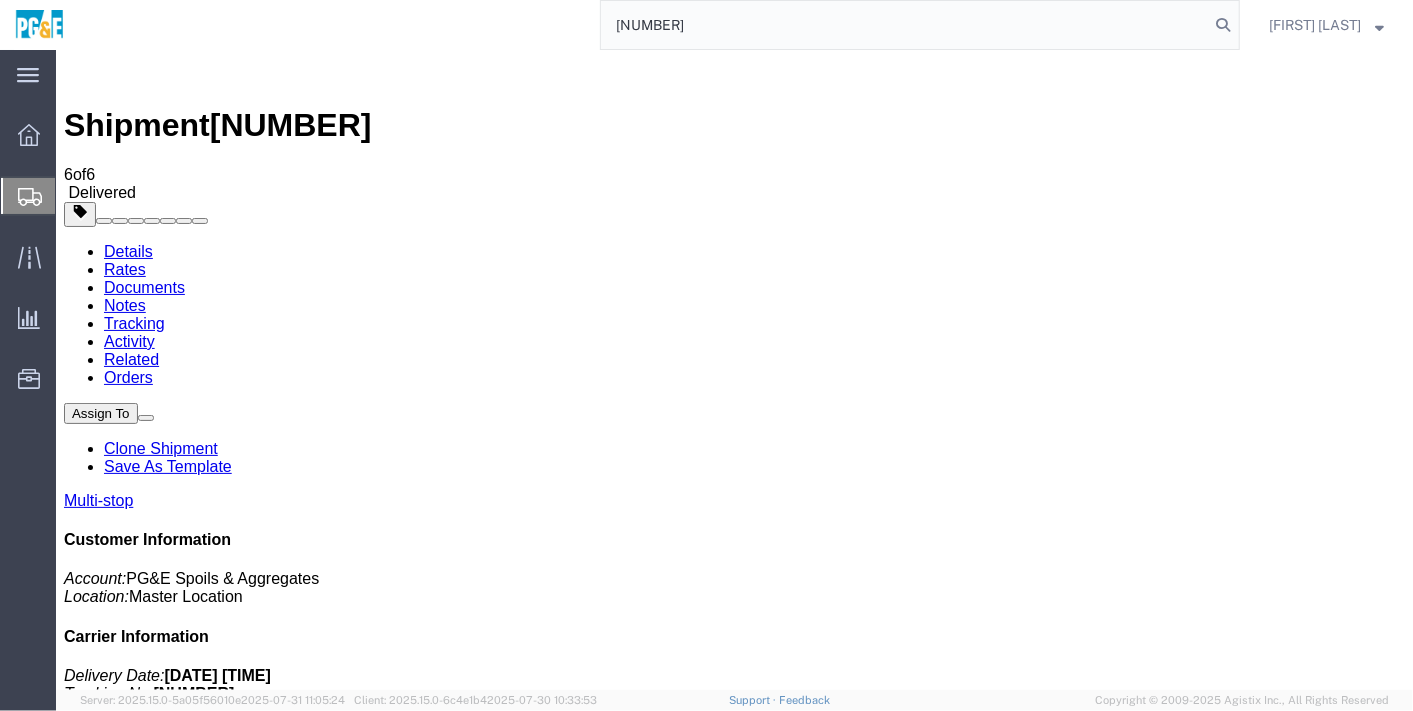 type on "[NUMBER]" 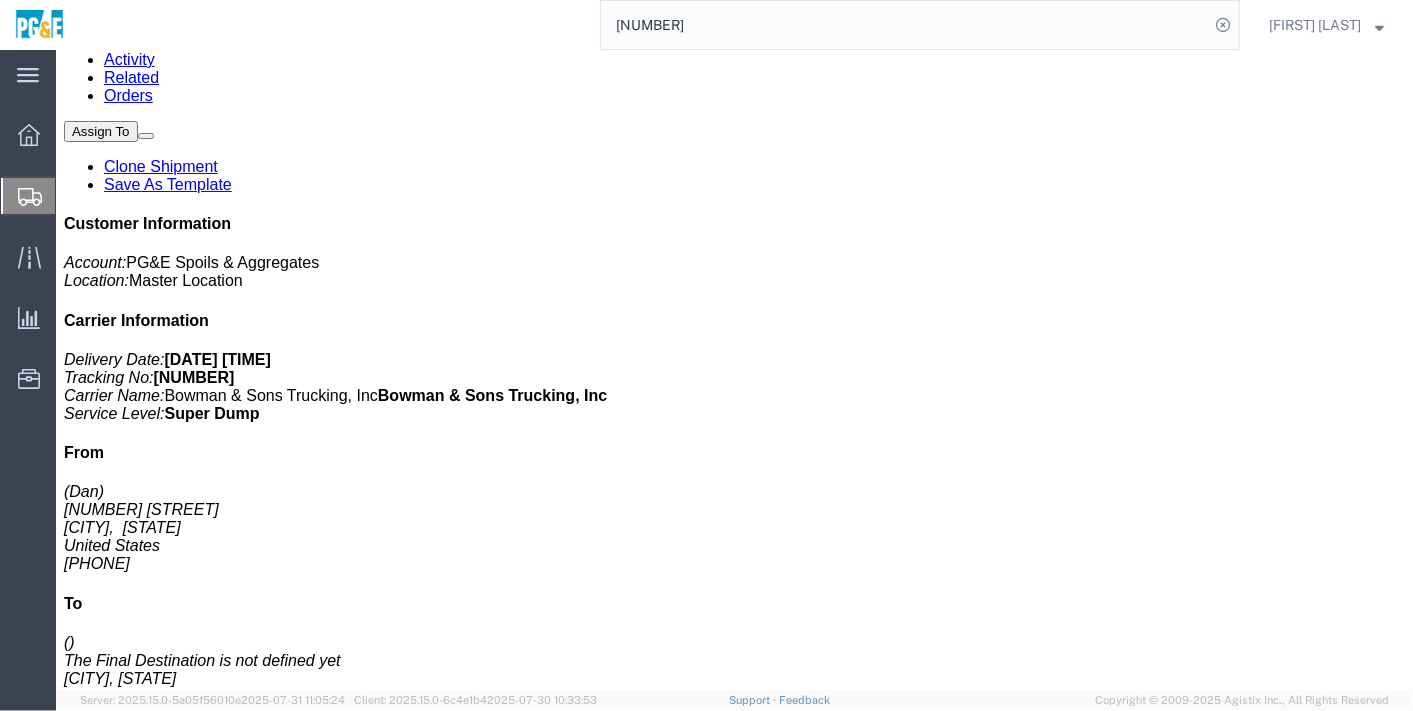 scroll, scrollTop: 0, scrollLeft: 0, axis: both 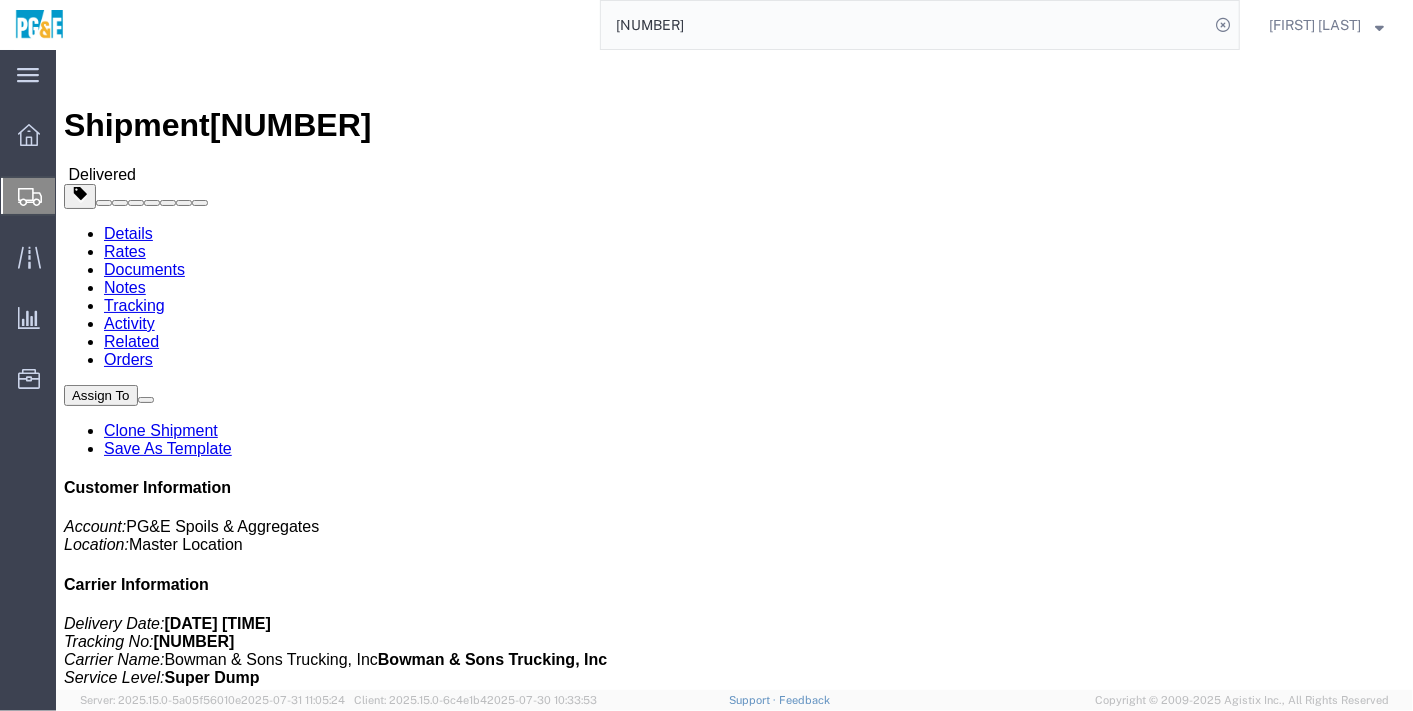 click on "Documents" 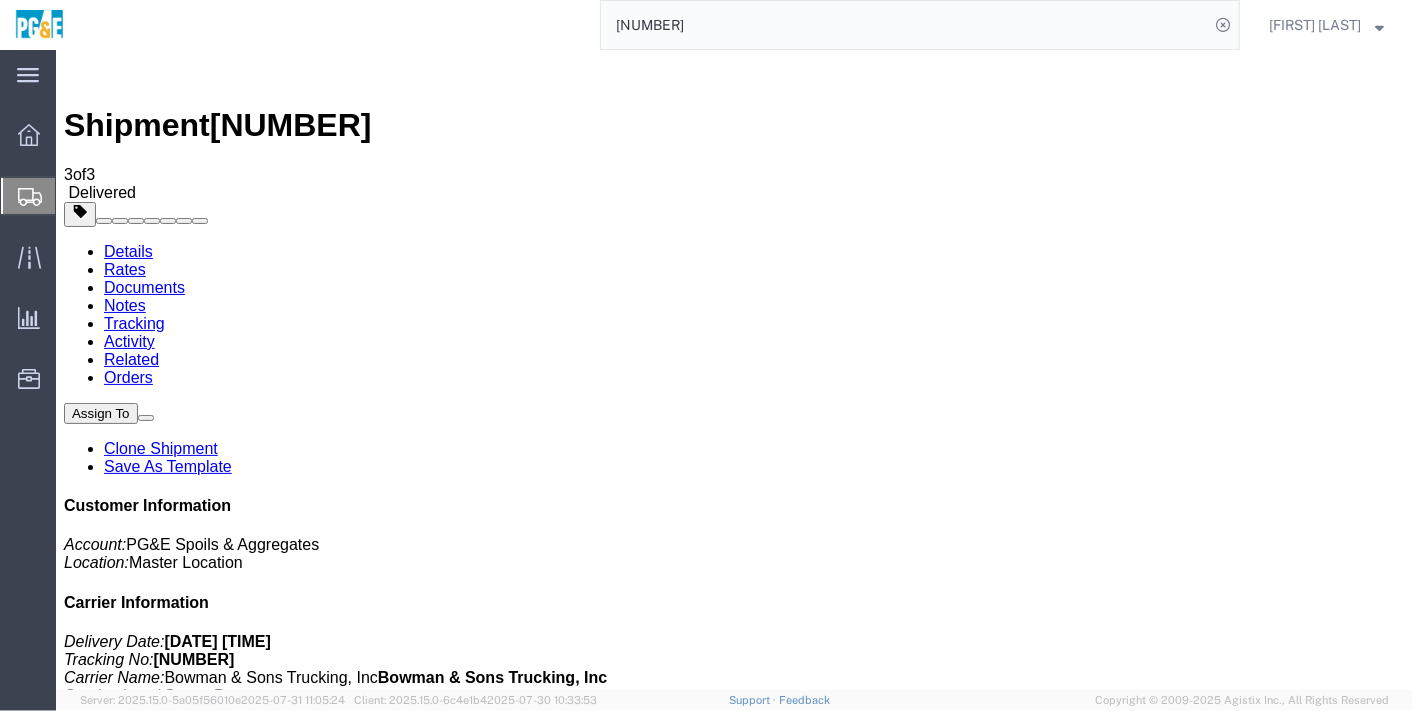 click at bounding box center (73, 1799) 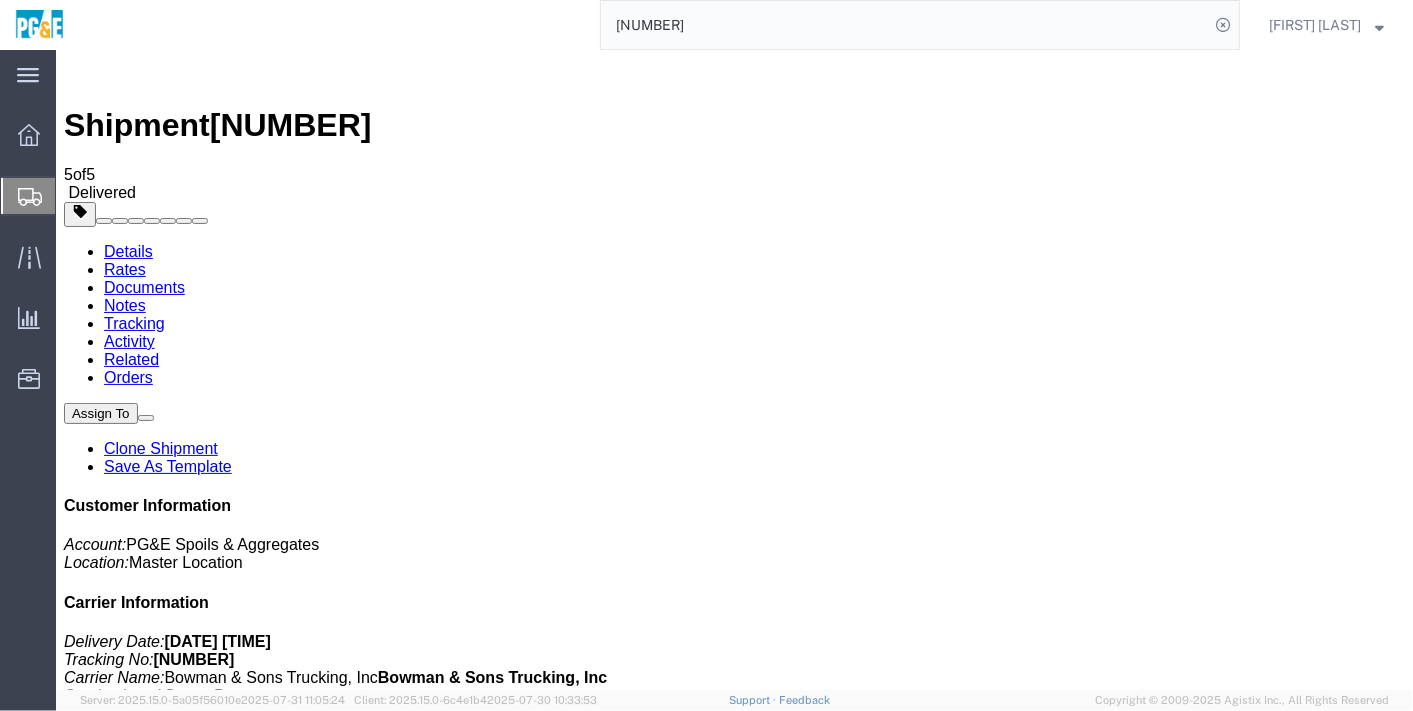 scroll, scrollTop: 185, scrollLeft: 0, axis: vertical 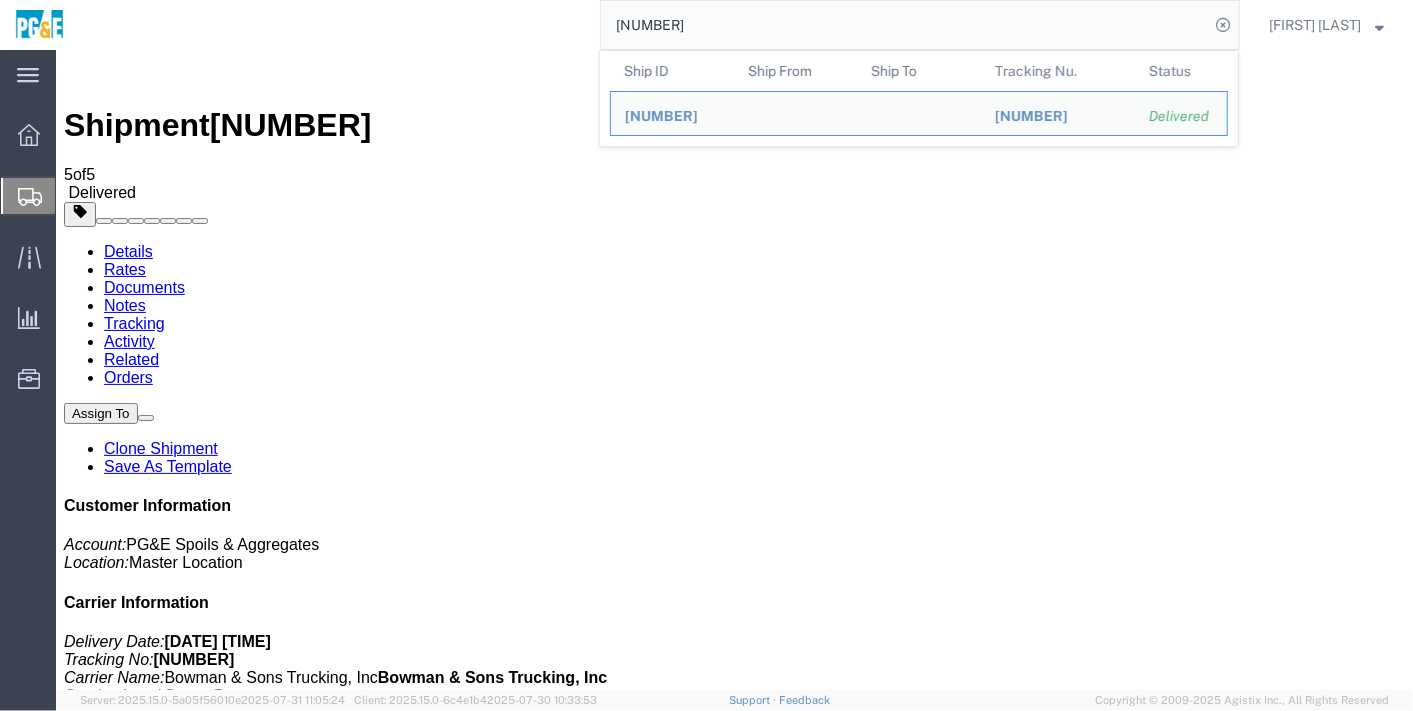 paste on "96" 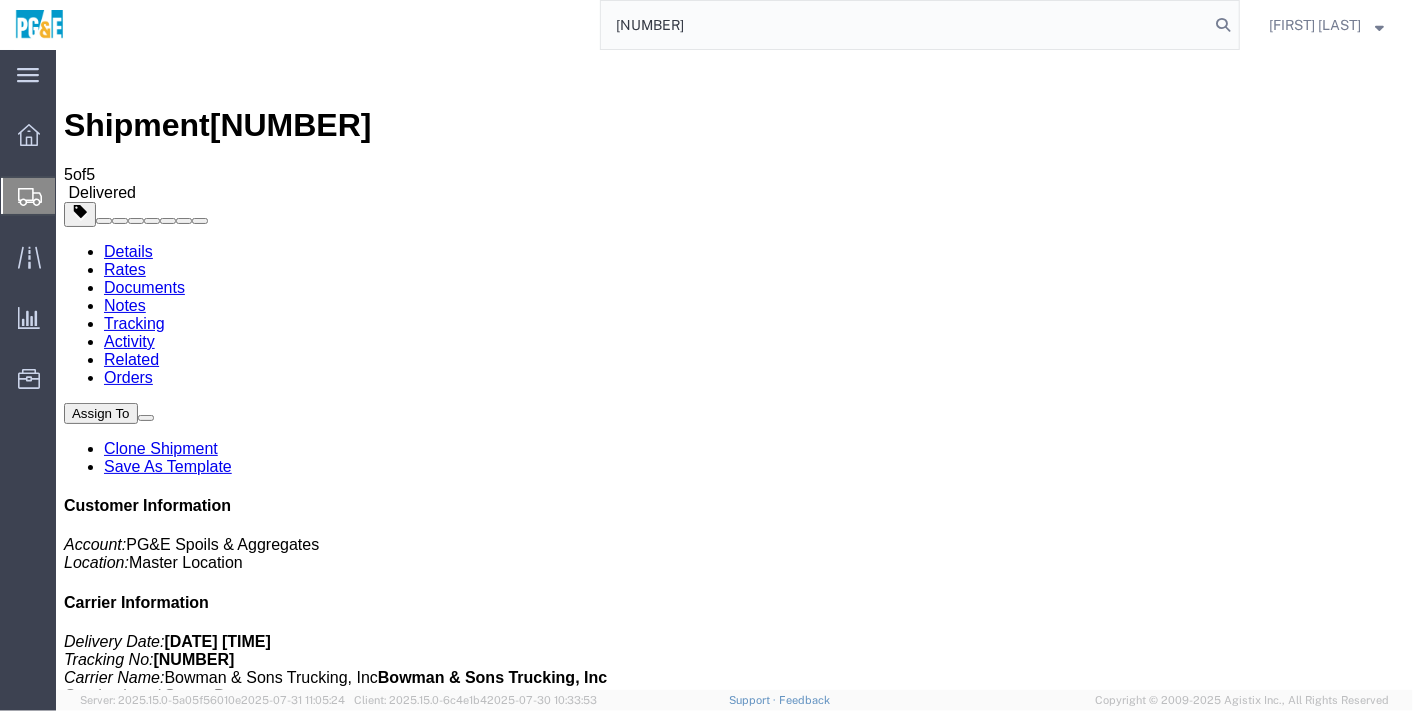 type on "[NUMBER]" 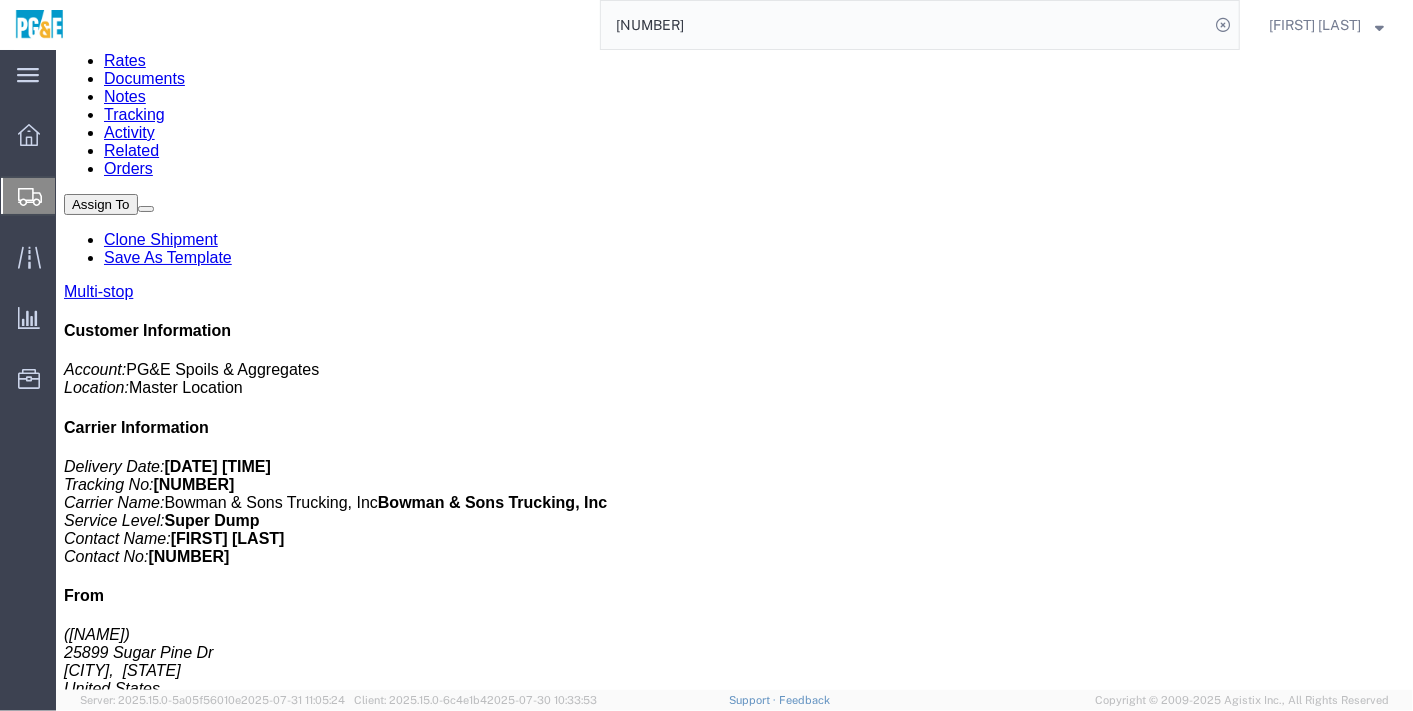 scroll, scrollTop: 188, scrollLeft: 0, axis: vertical 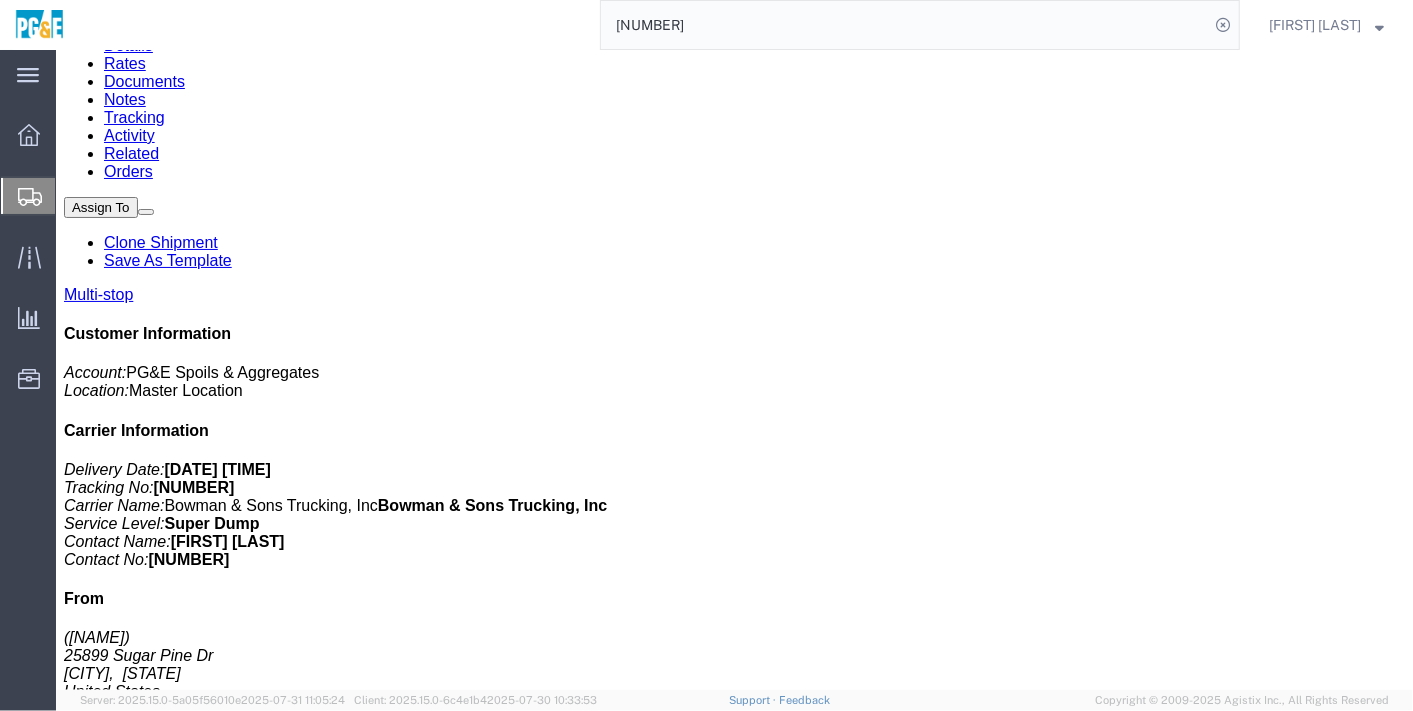 drag, startPoint x: 449, startPoint y: 317, endPoint x: 218, endPoint y: 309, distance: 231.13849 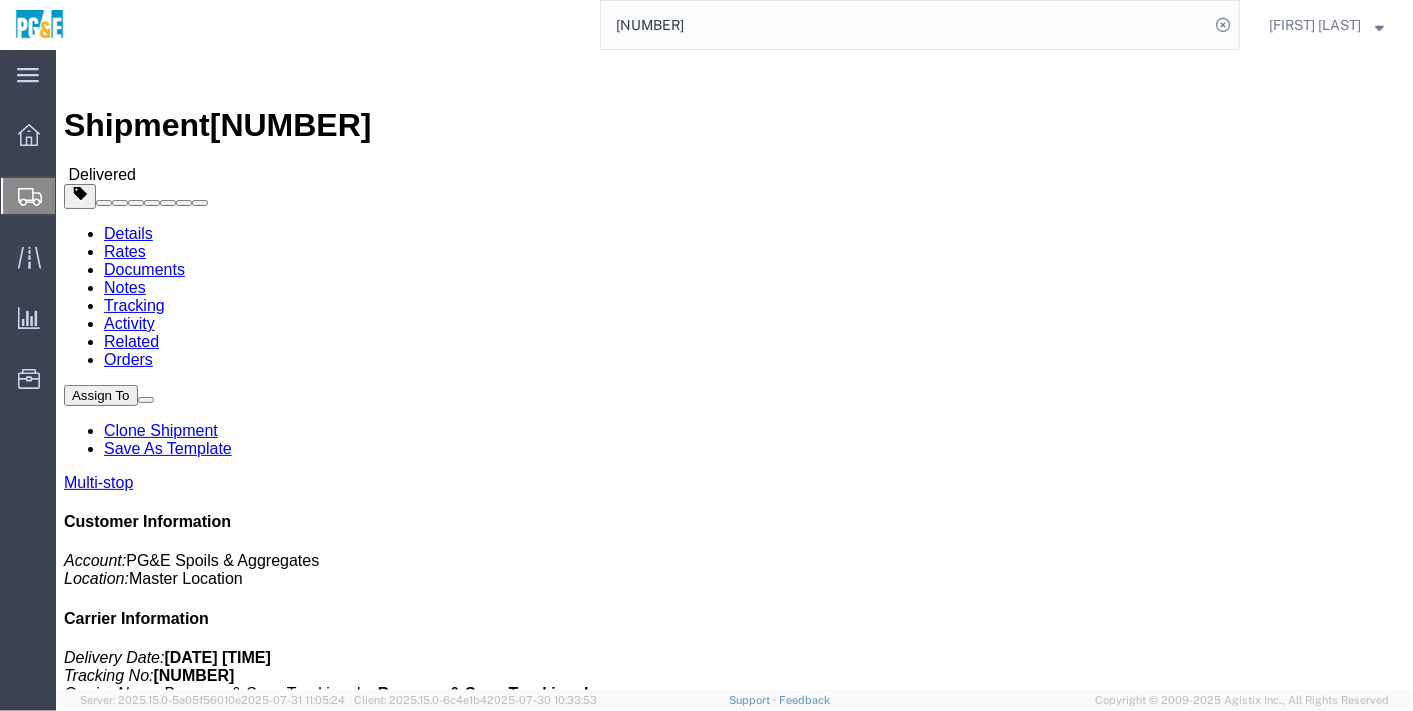 click on "Documents" 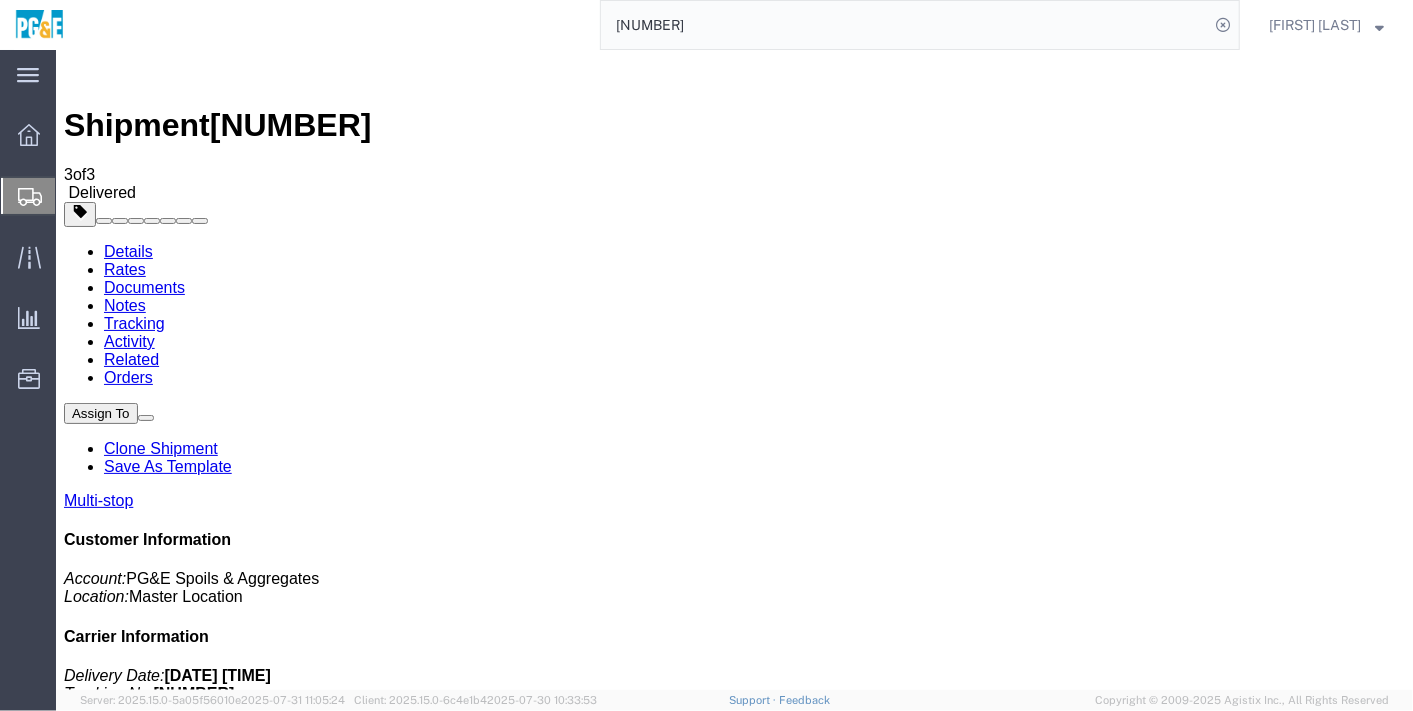 click at bounding box center (95, 1800) 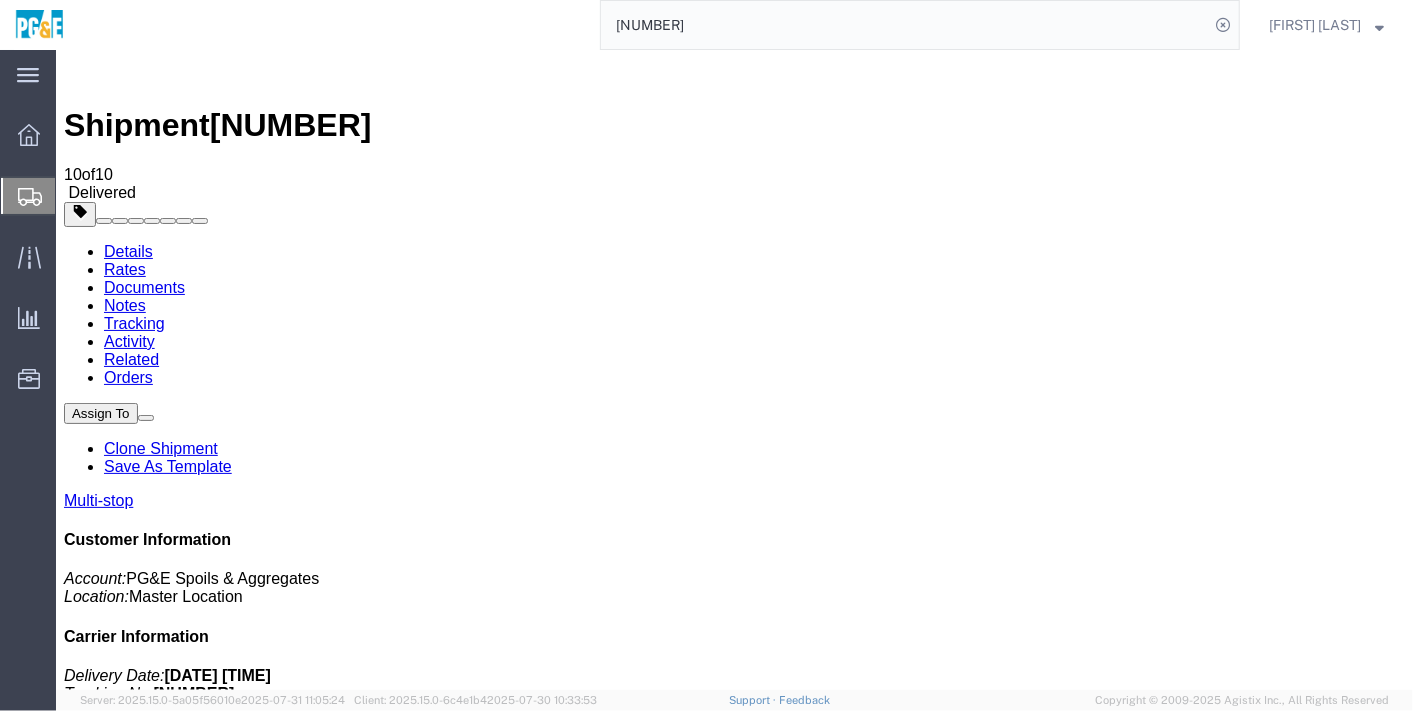 scroll, scrollTop: 387, scrollLeft: 0, axis: vertical 